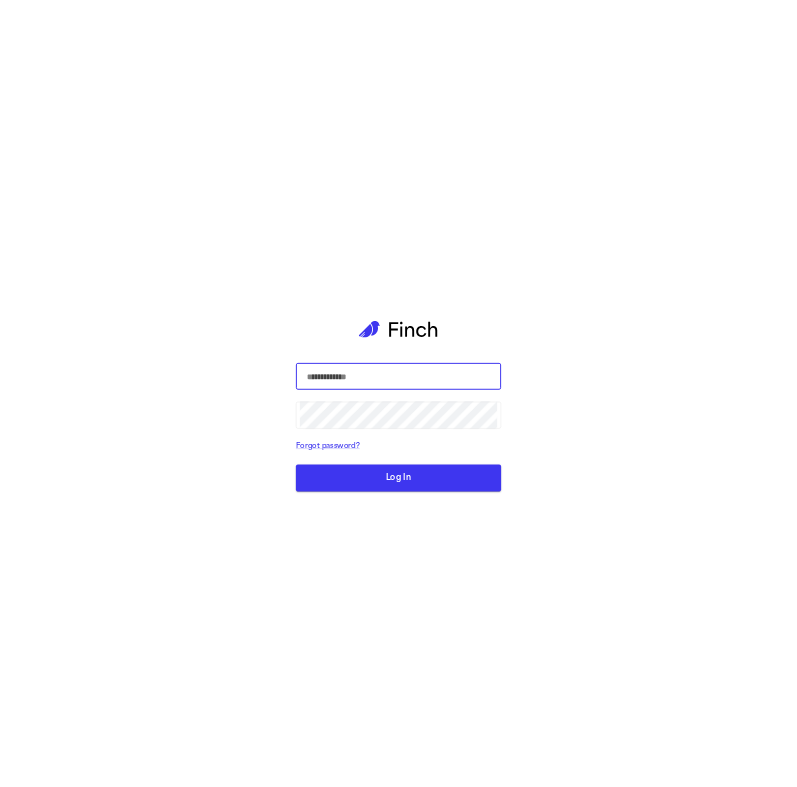 scroll, scrollTop: 0, scrollLeft: 0, axis: both 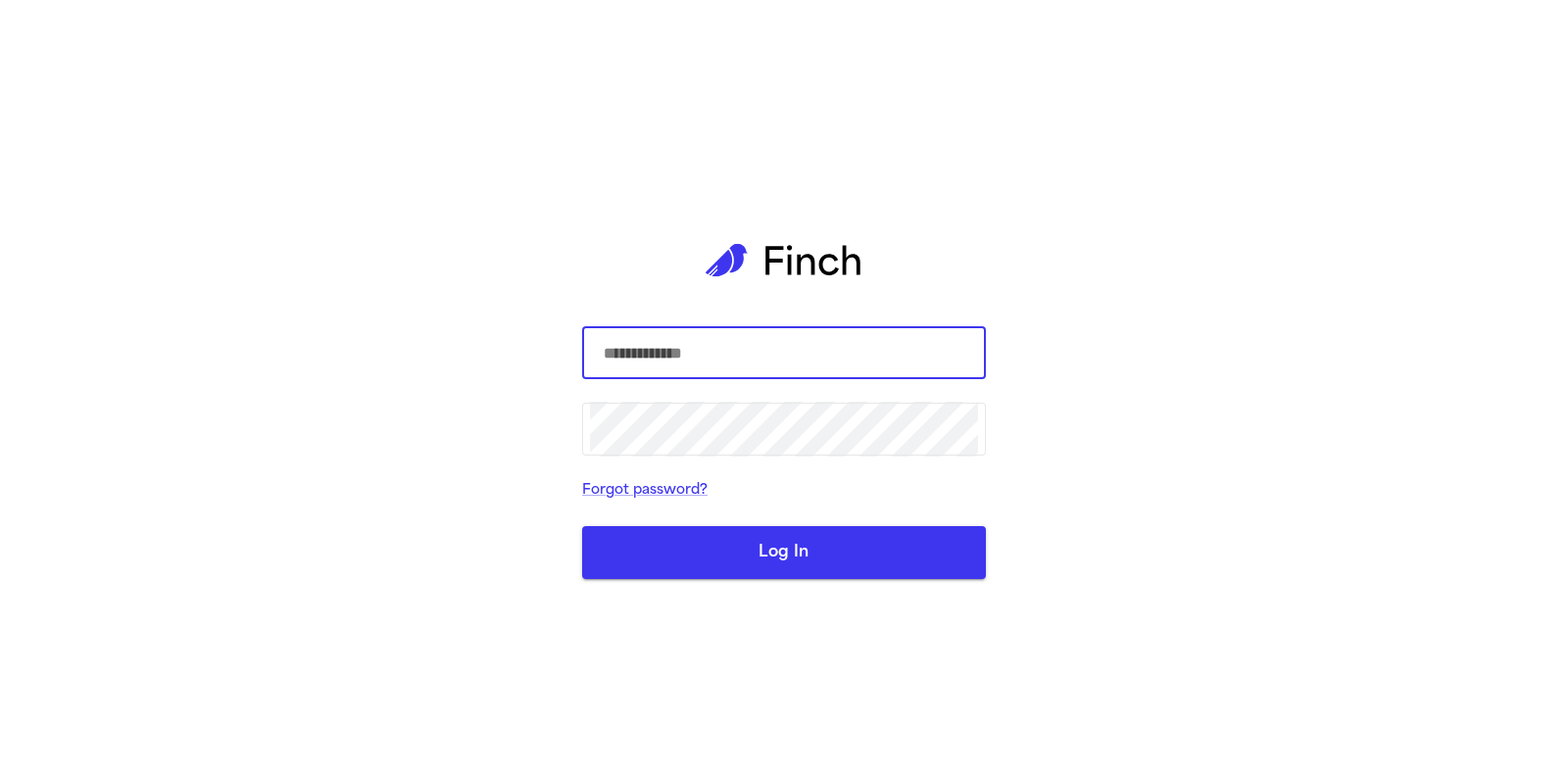 click at bounding box center [784, 353] 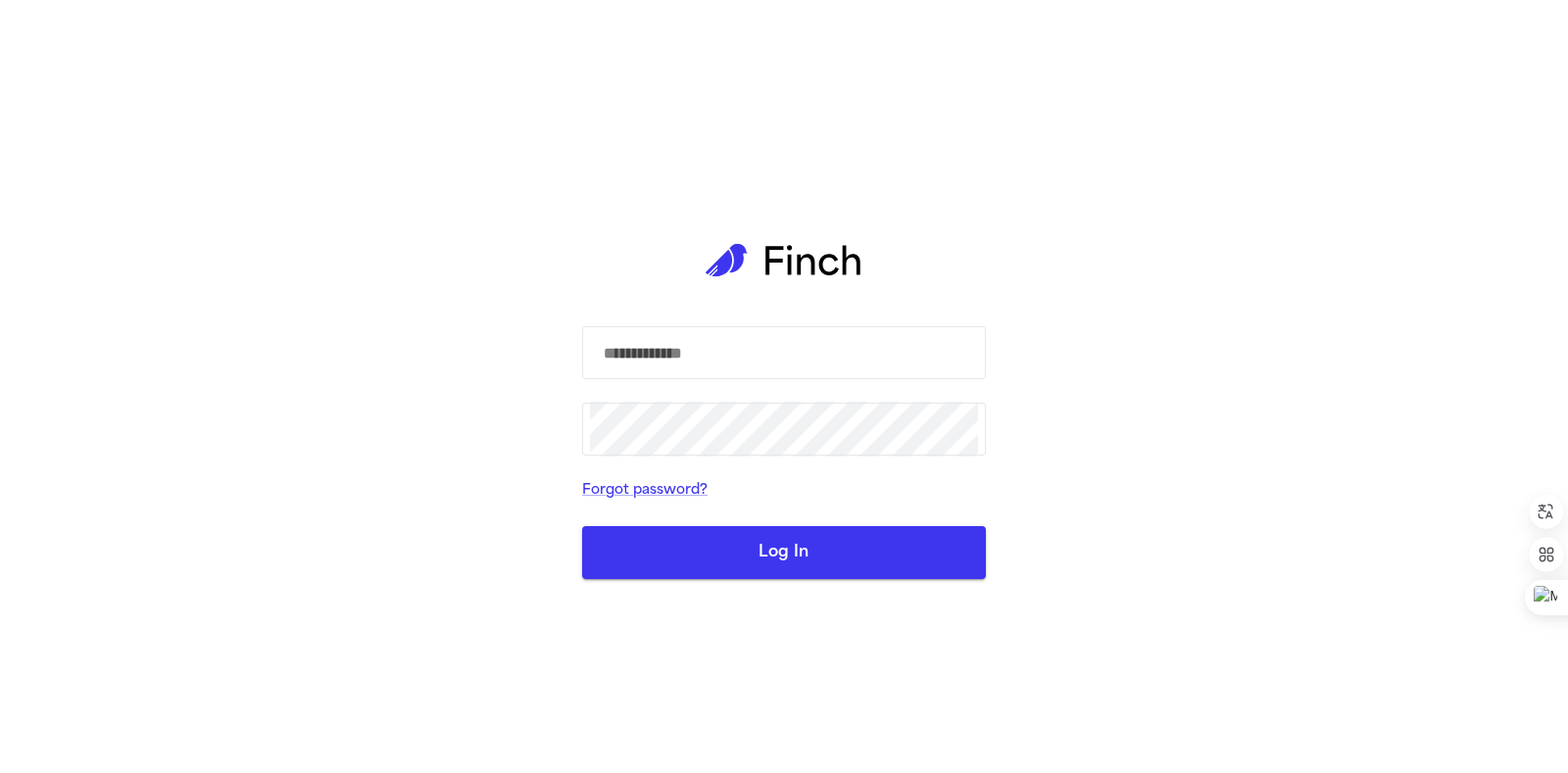 click on "Log In" at bounding box center [784, 553] 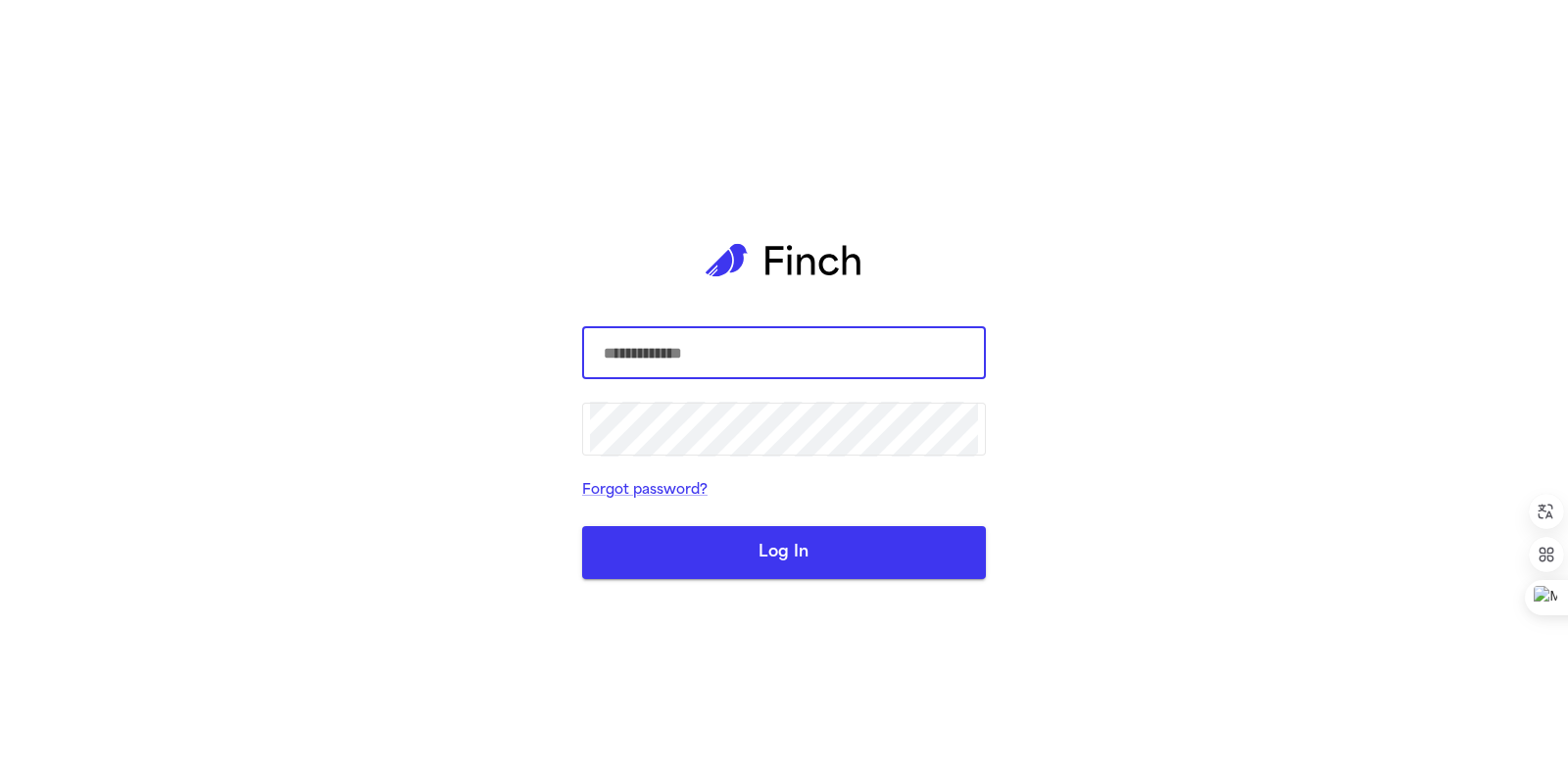 type on "**********" 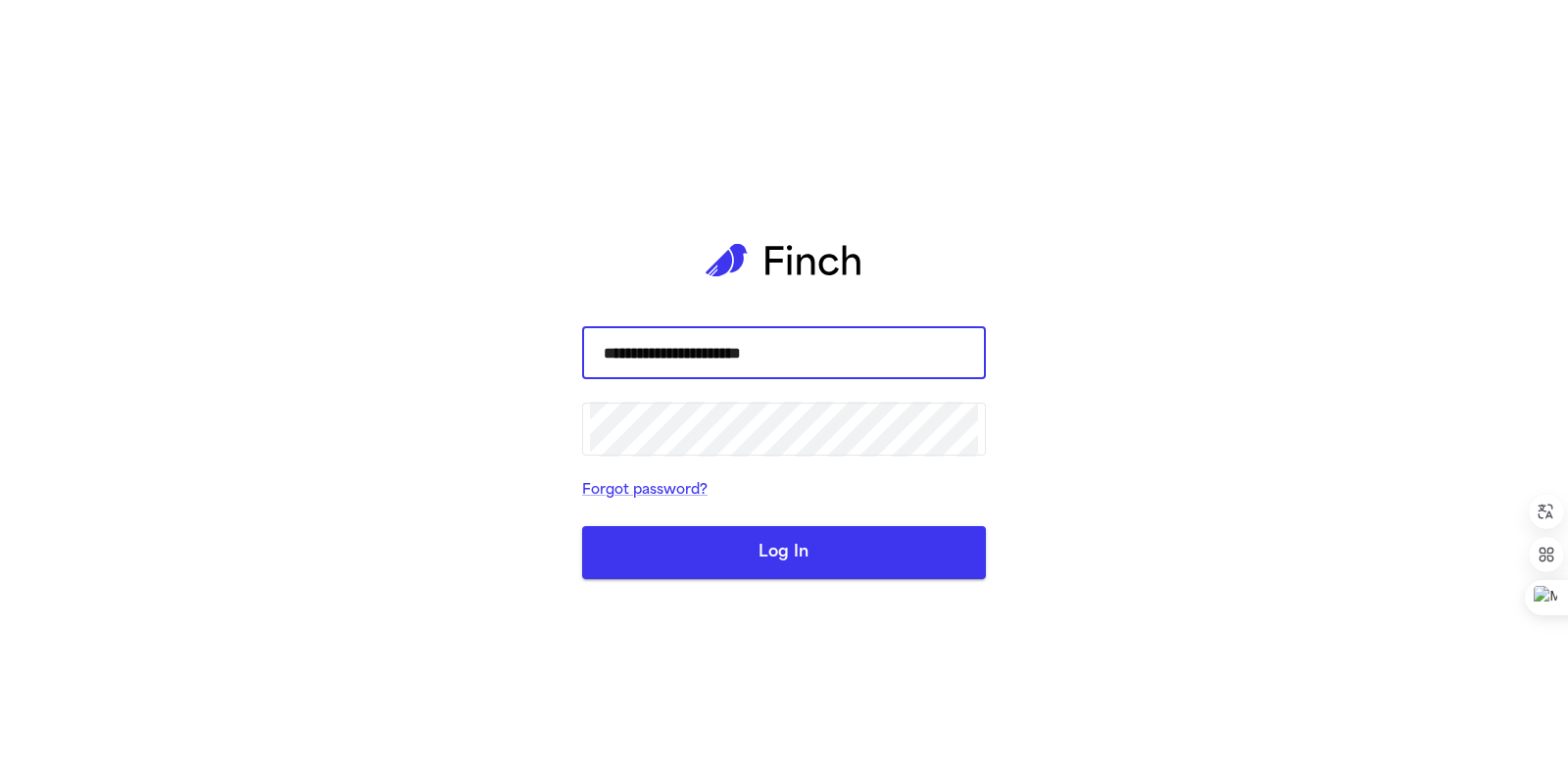 click on "Log In" at bounding box center (784, 553) 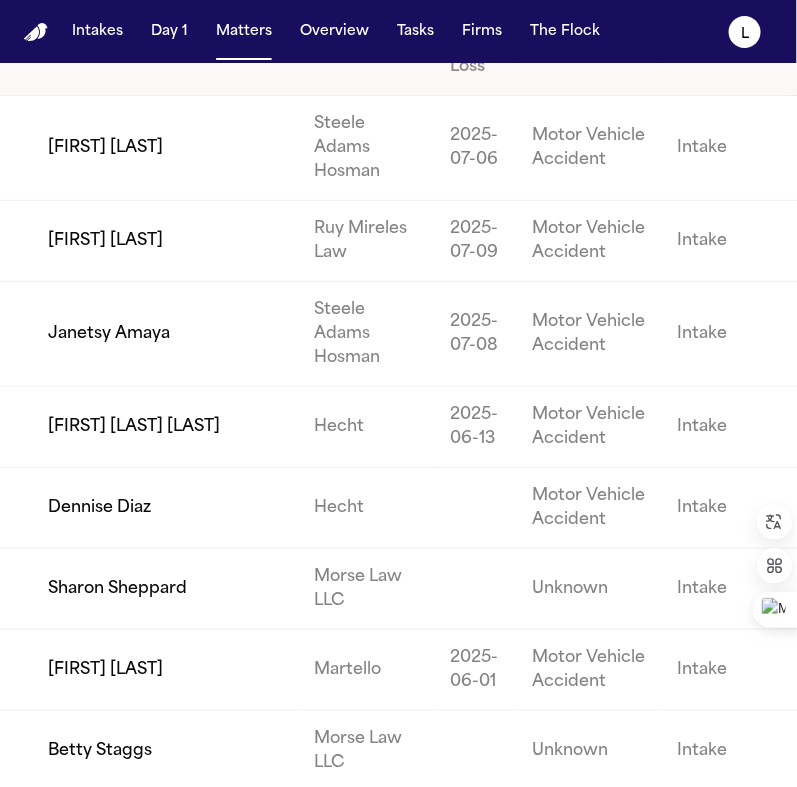 scroll, scrollTop: 0, scrollLeft: 0, axis: both 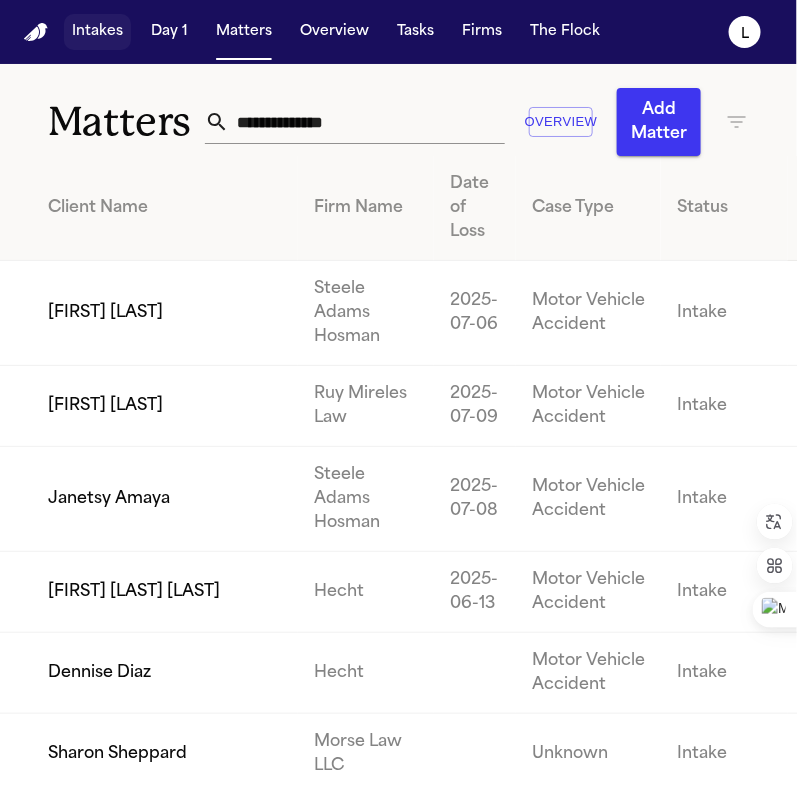 click on "Intakes" at bounding box center [97, 32] 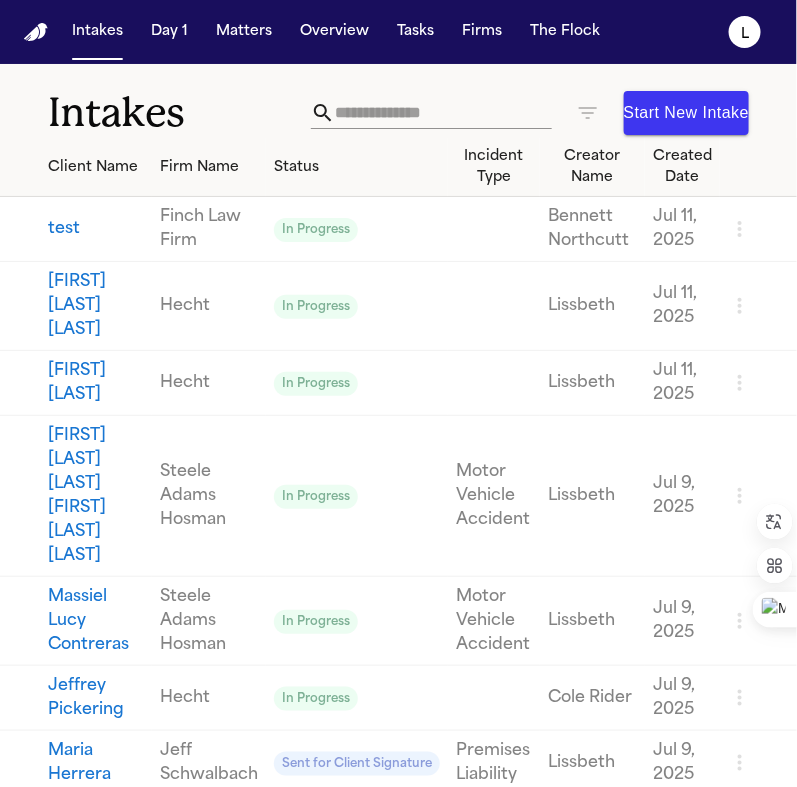 click on "Start New Intake" at bounding box center [530, 113] 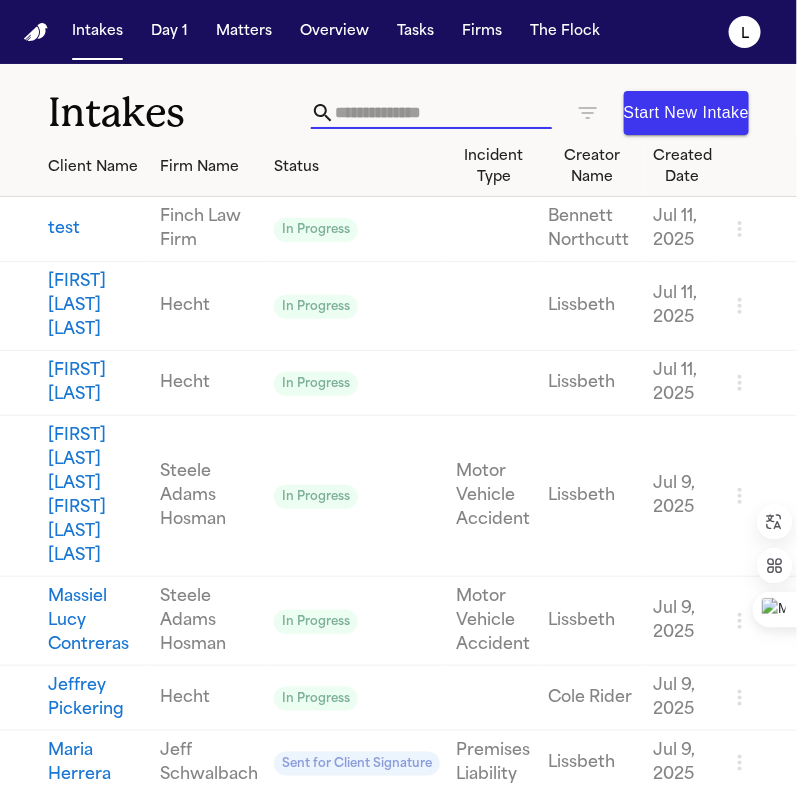 click at bounding box center (443, 113) 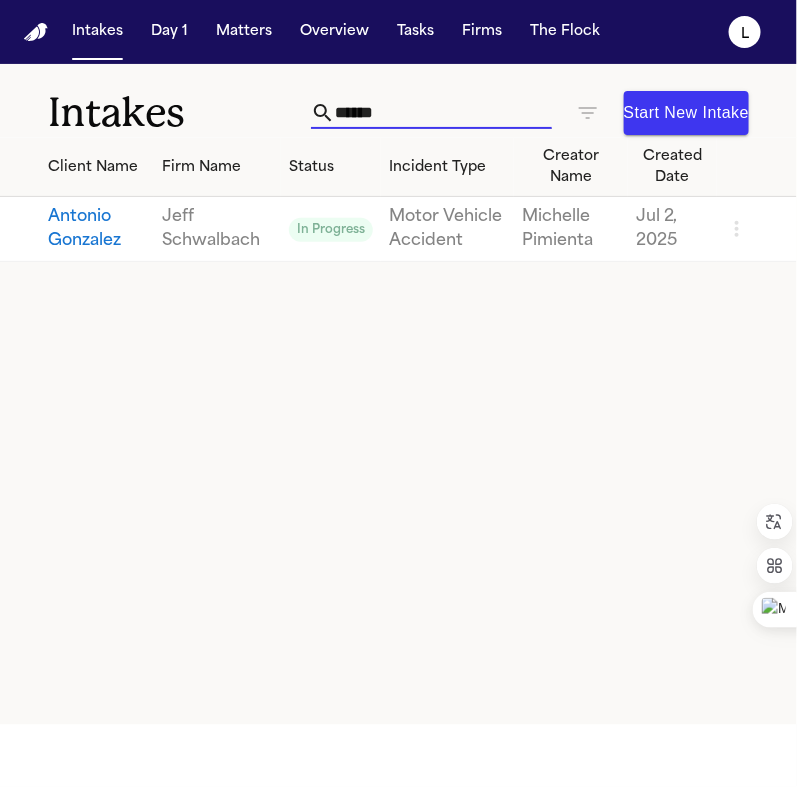 type on "******" 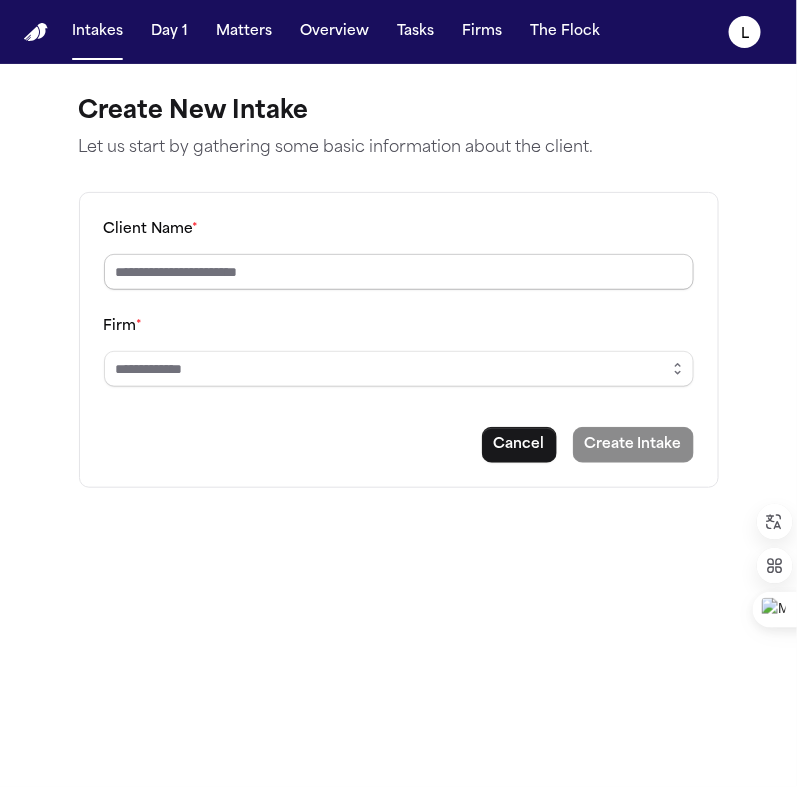 click on "Client Name  *" at bounding box center [399, 272] 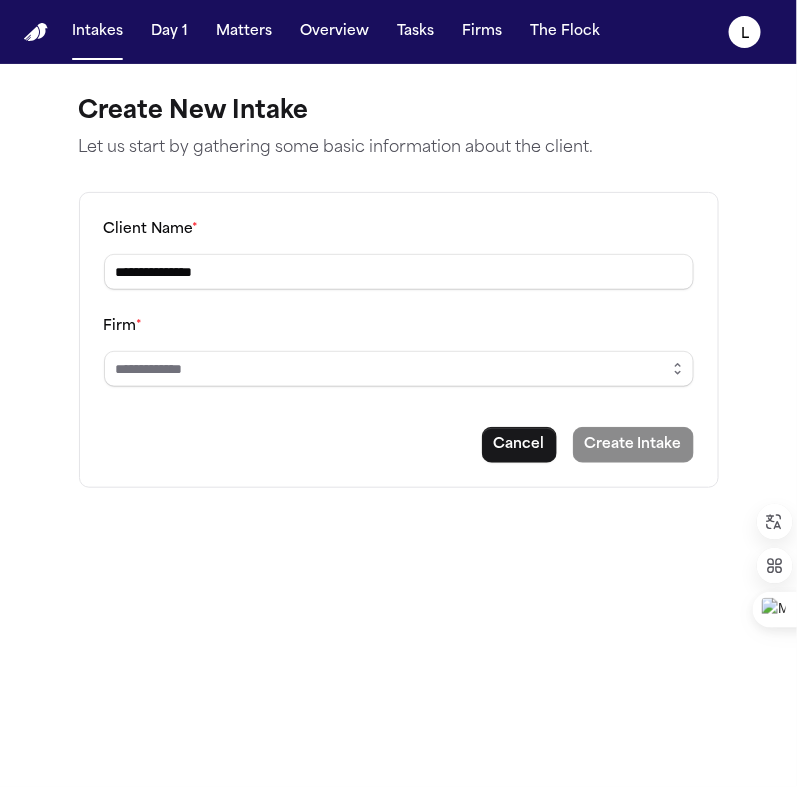 type on "**********" 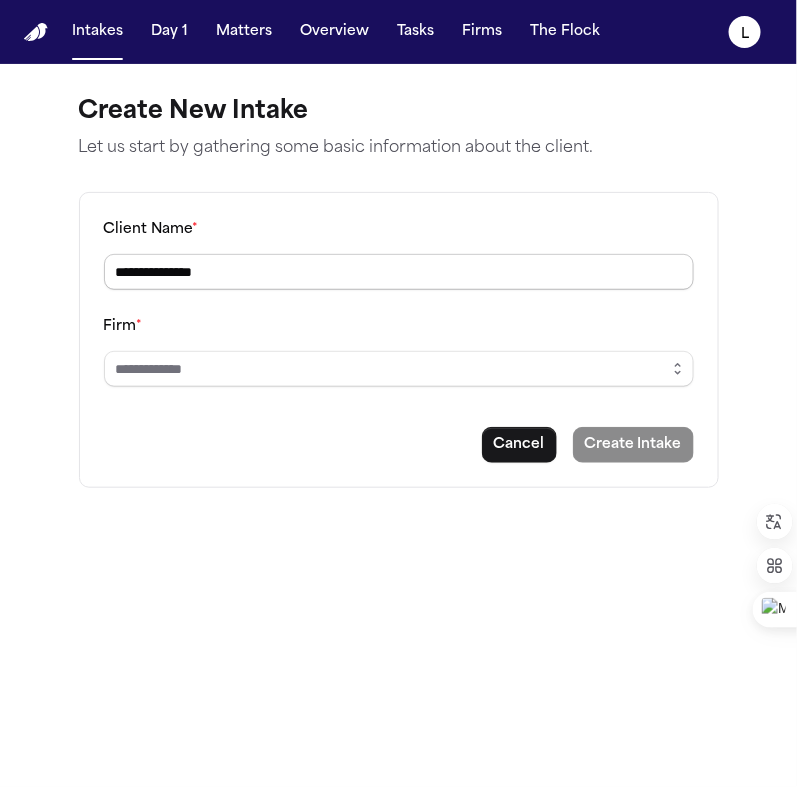 drag, startPoint x: 237, startPoint y: 272, endPoint x: 176, endPoint y: 266, distance: 61.294373 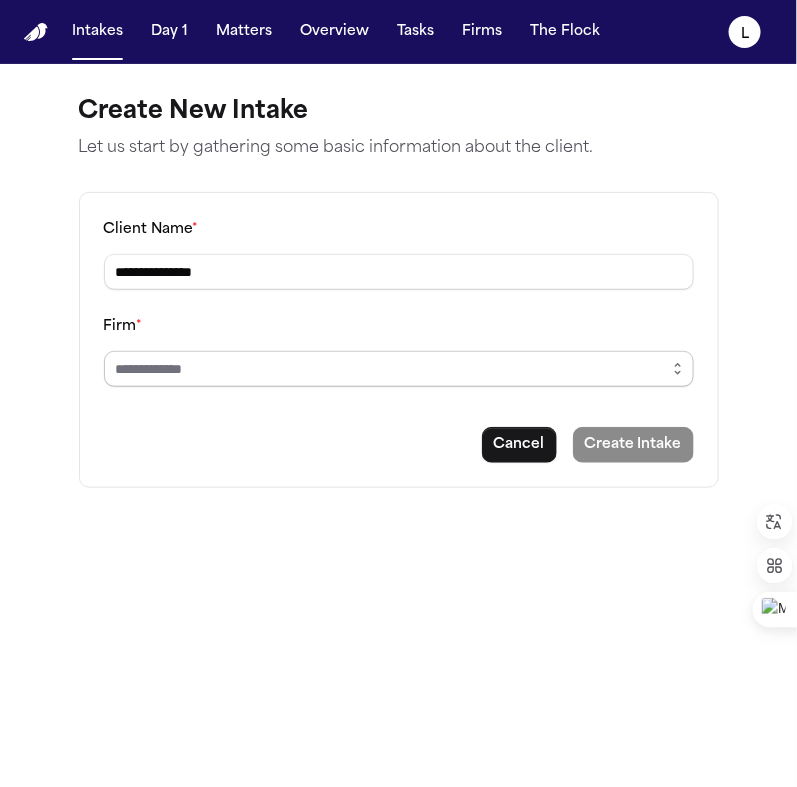 click on "Firm  *" at bounding box center [399, 369] 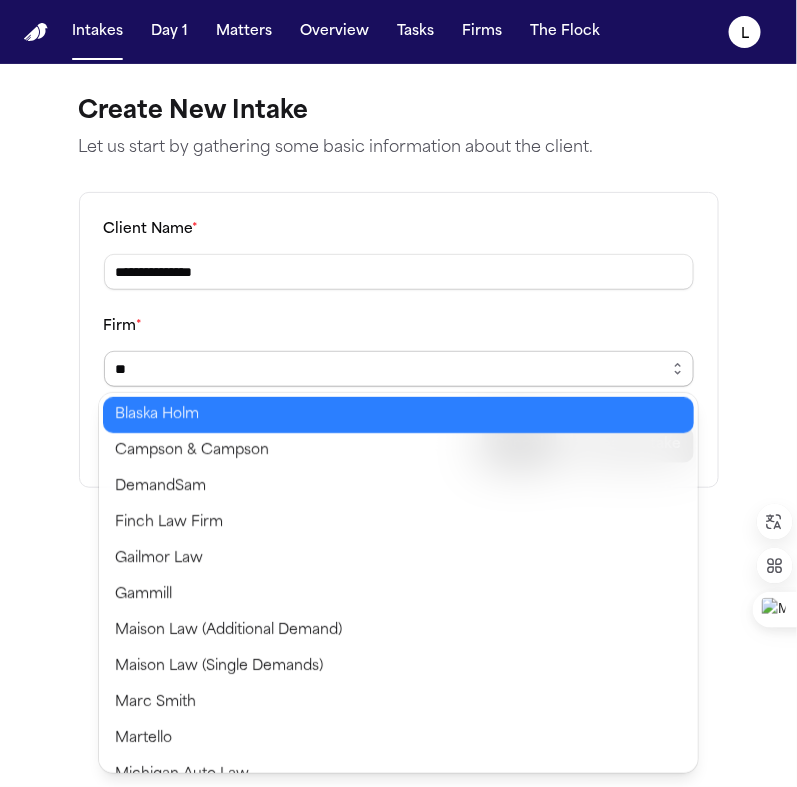 scroll, scrollTop: 0, scrollLeft: 0, axis: both 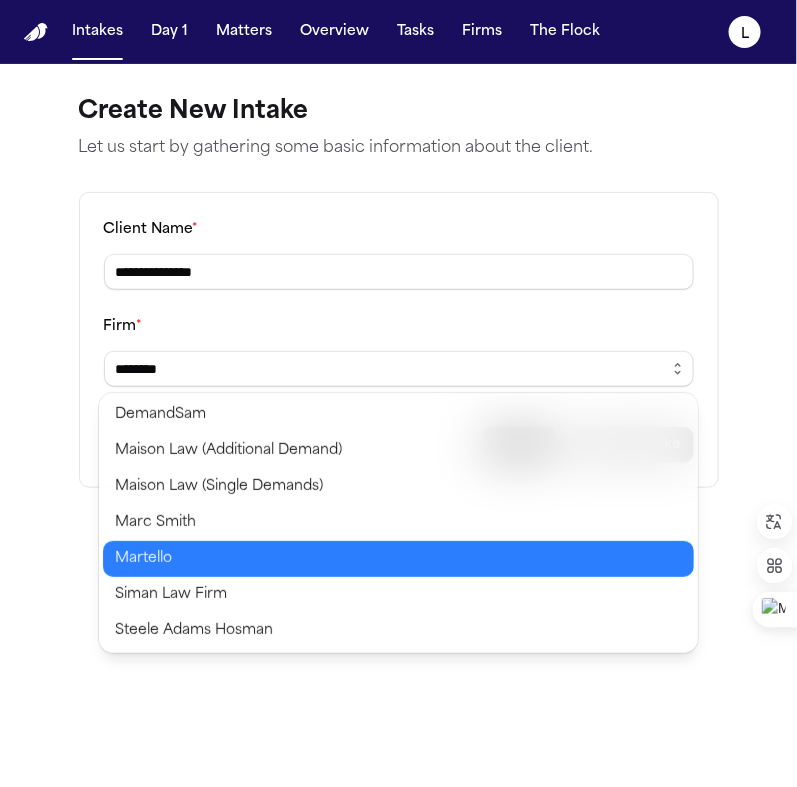 click on "**********" at bounding box center [398, 393] 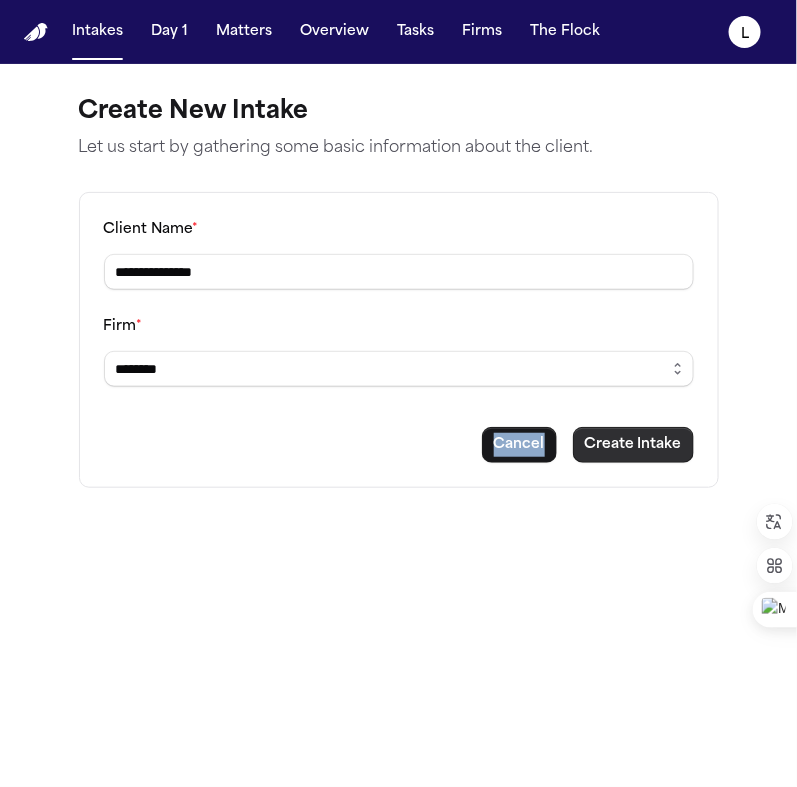 click on "Create Intake" at bounding box center (633, 445) 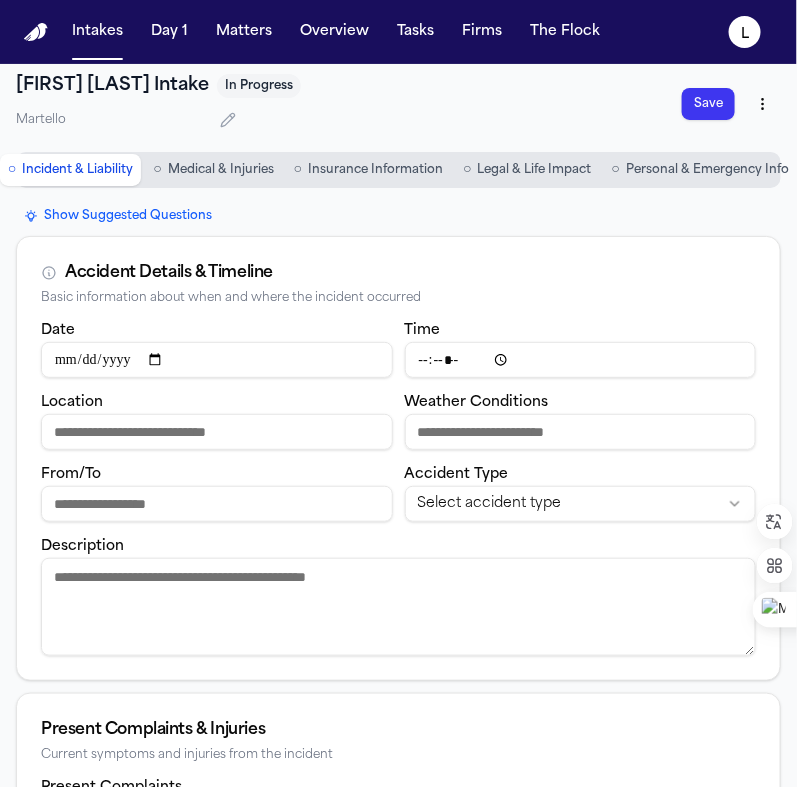 click on "Personal & Emergency Info" at bounding box center (707, 170) 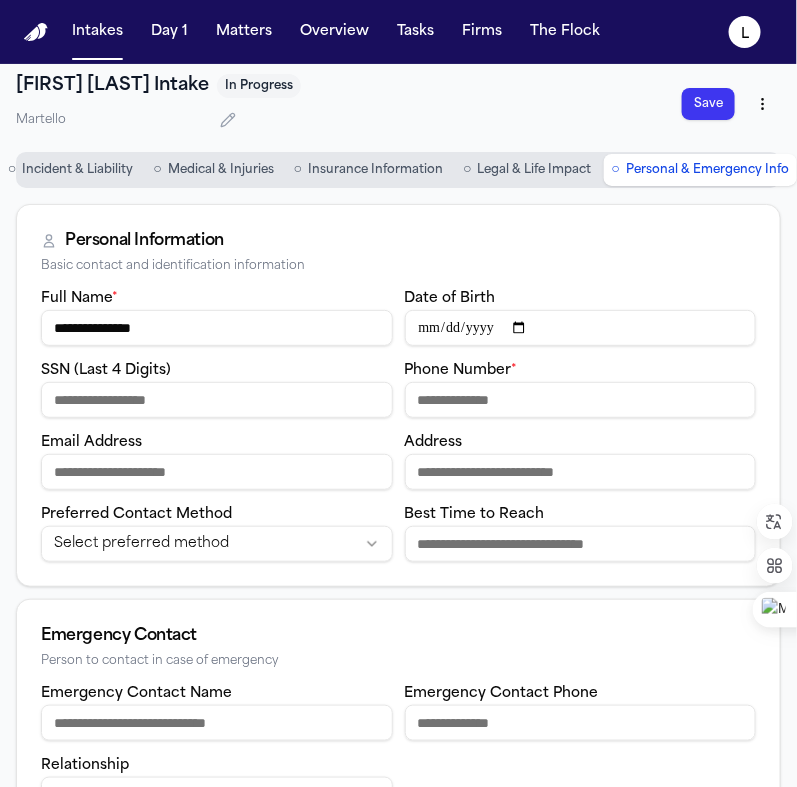 click on "Phone Number  *" at bounding box center (581, 400) 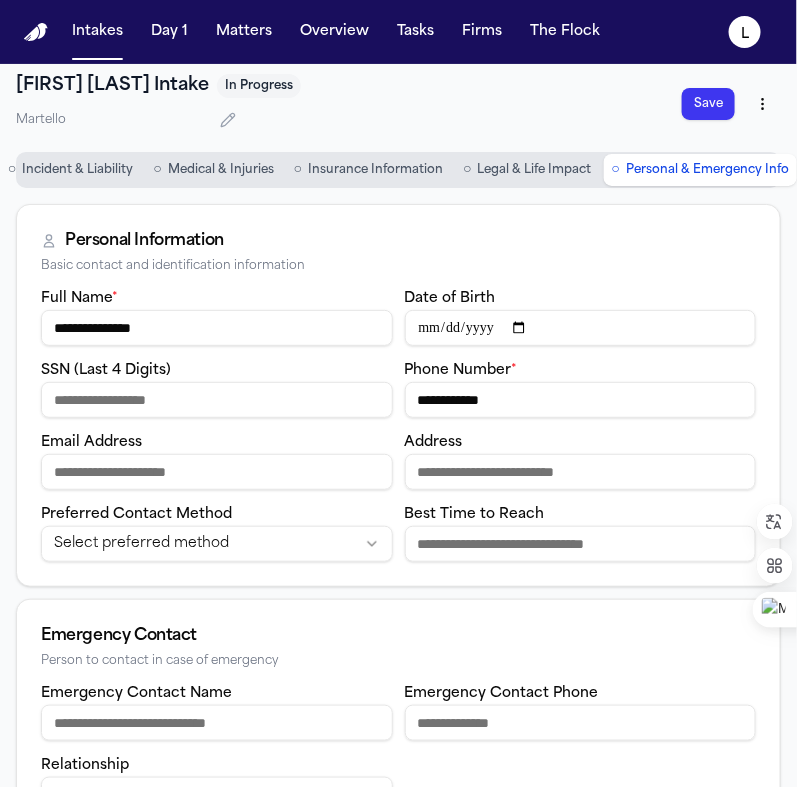 type on "**********" 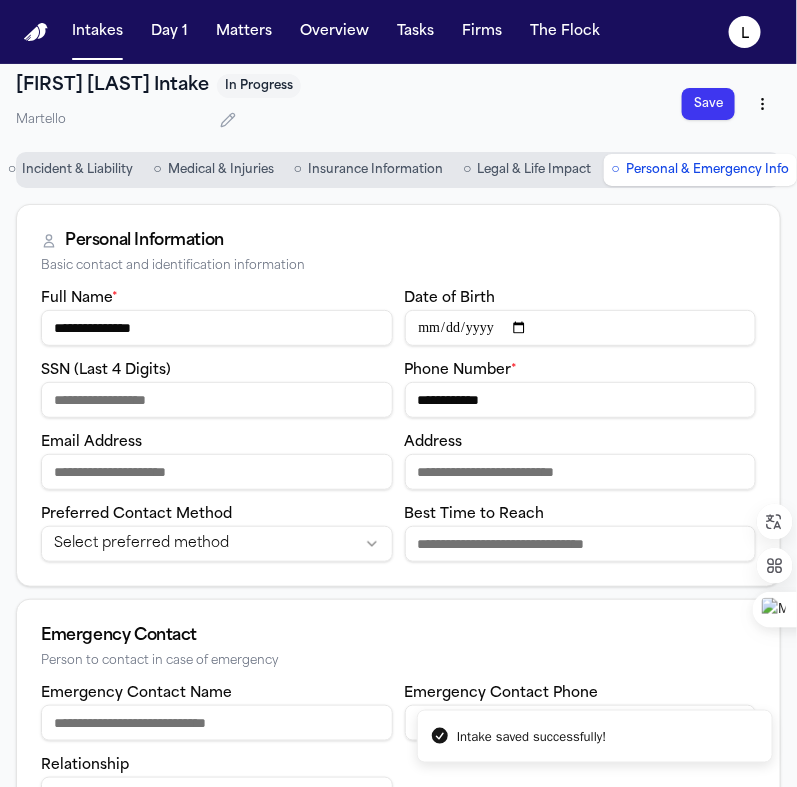click on "Incident & Liability" at bounding box center [77, 170] 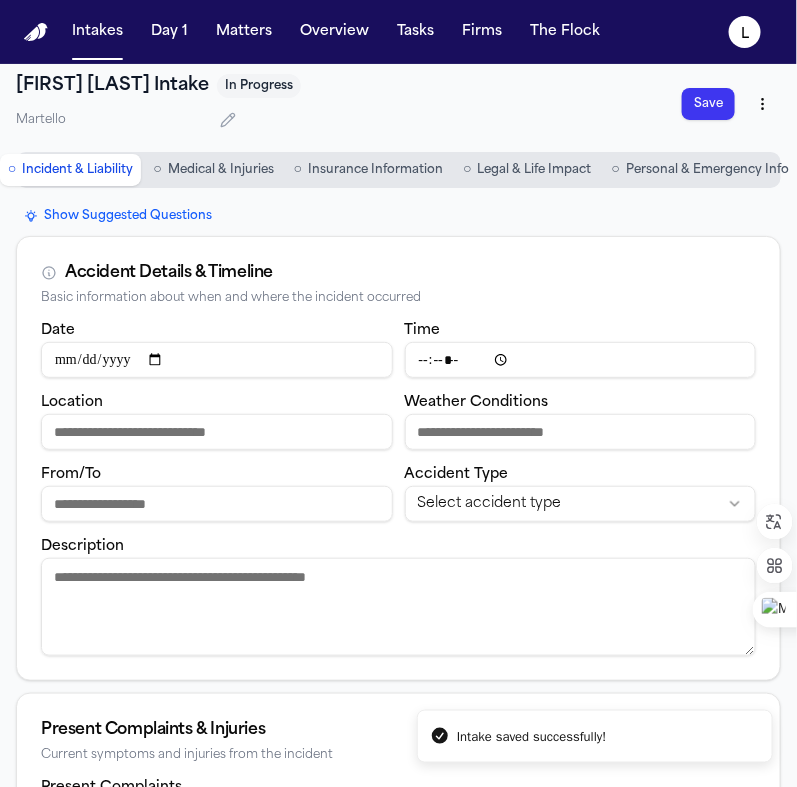 click on "**********" at bounding box center [398, 393] 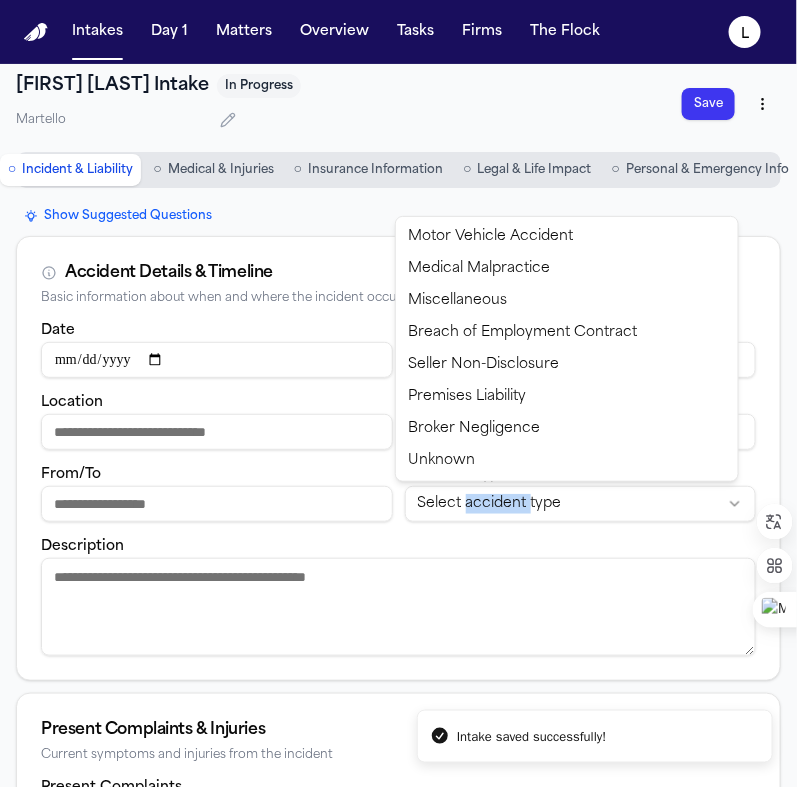 click on "**********" at bounding box center (398, 393) 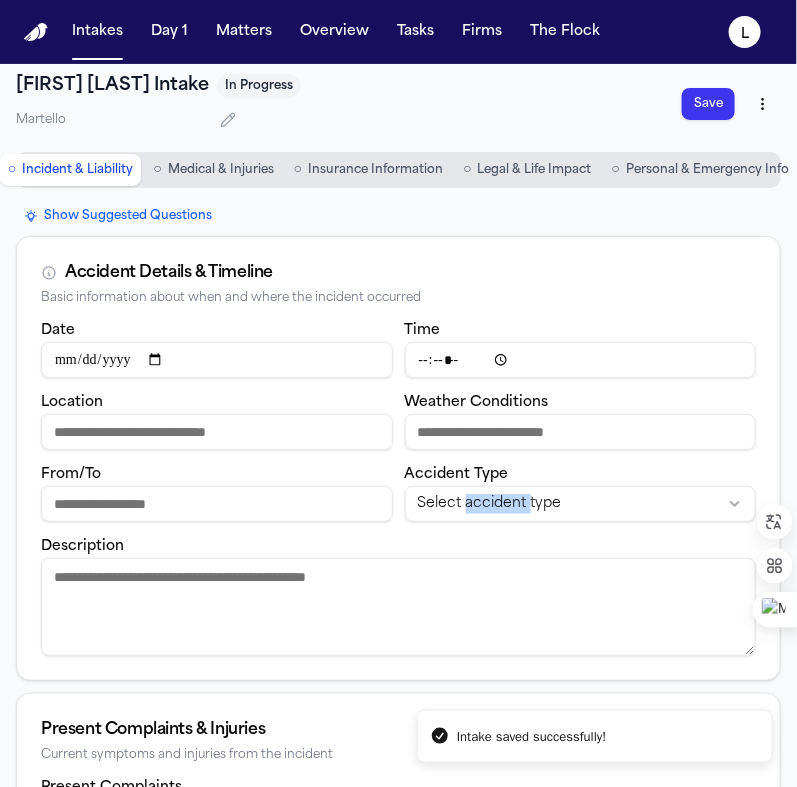 click on "**********" at bounding box center (398, 393) 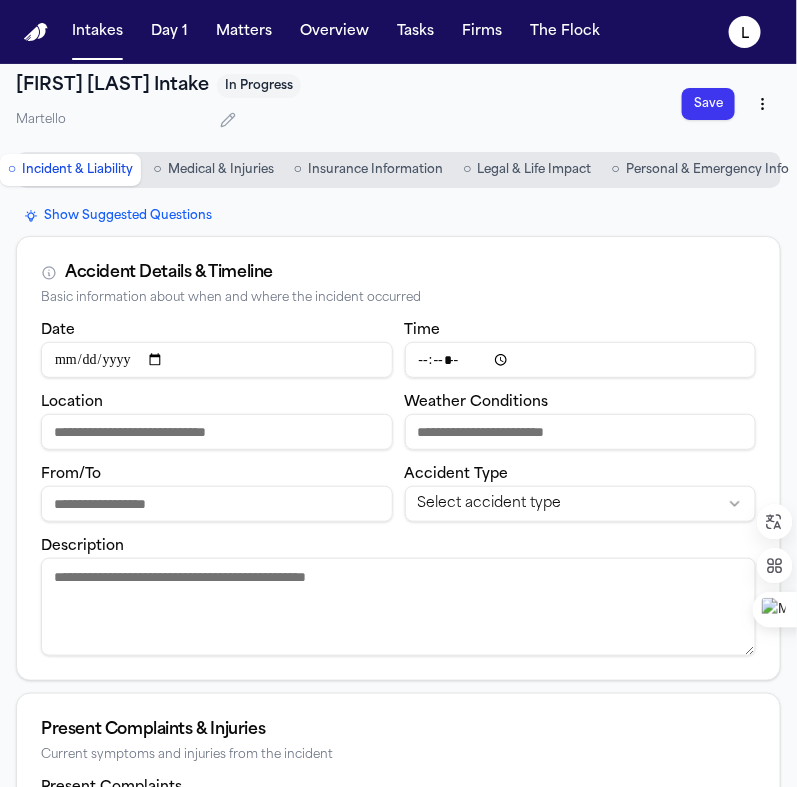 click on "**********" at bounding box center (398, 393) 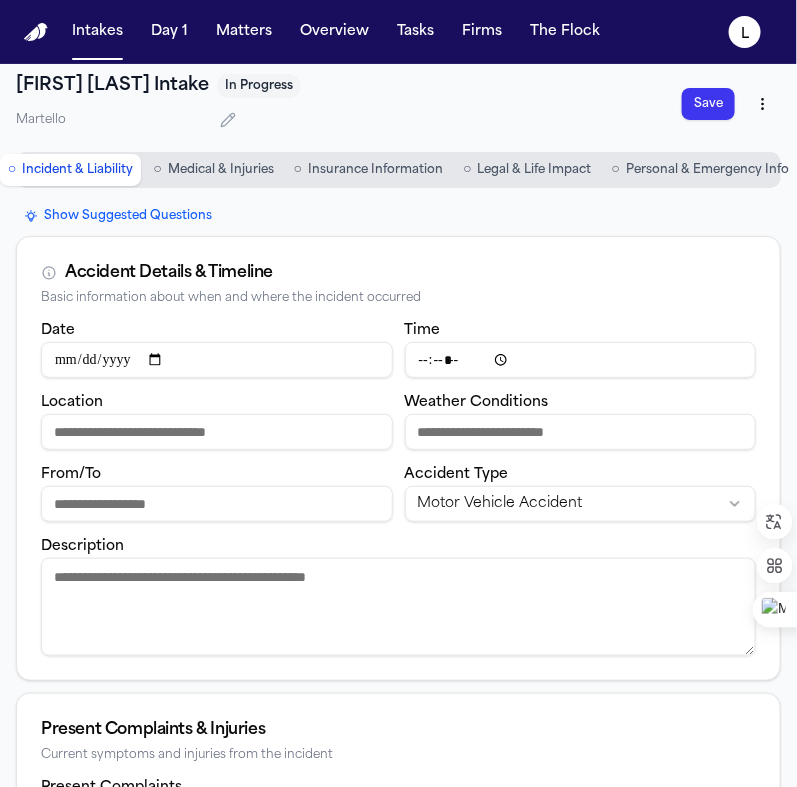 click on "Description" at bounding box center (398, 607) 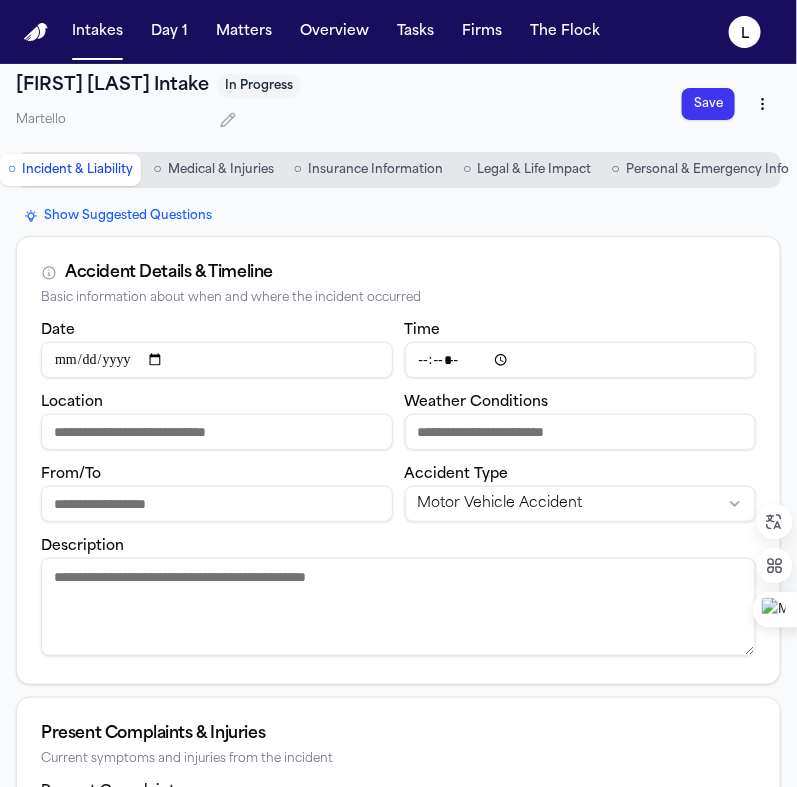 paste on "**********" 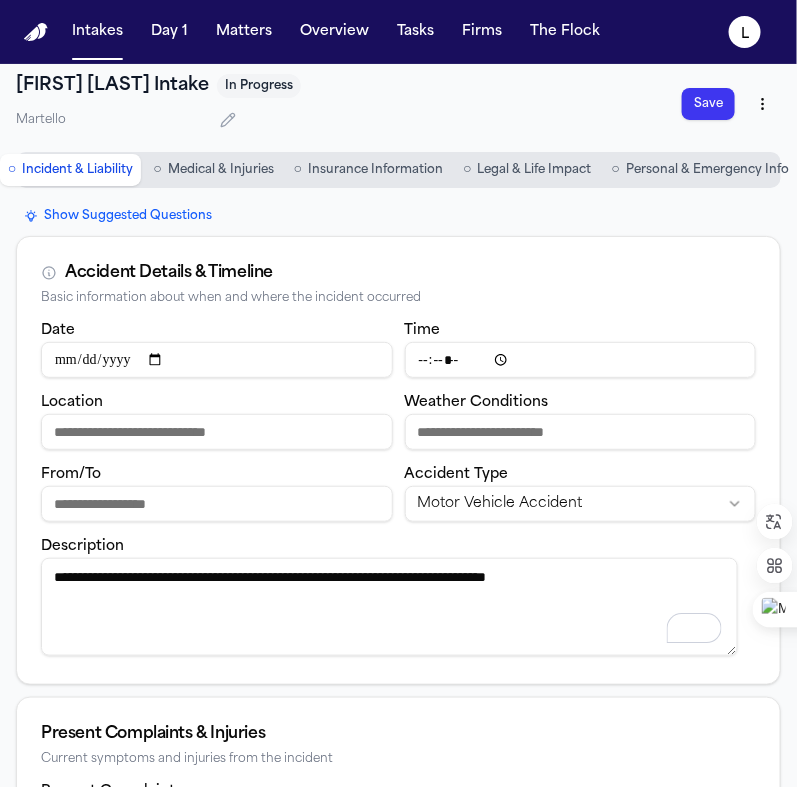 drag, startPoint x: 685, startPoint y: 577, endPoint x: 38, endPoint y: 562, distance: 647.1738 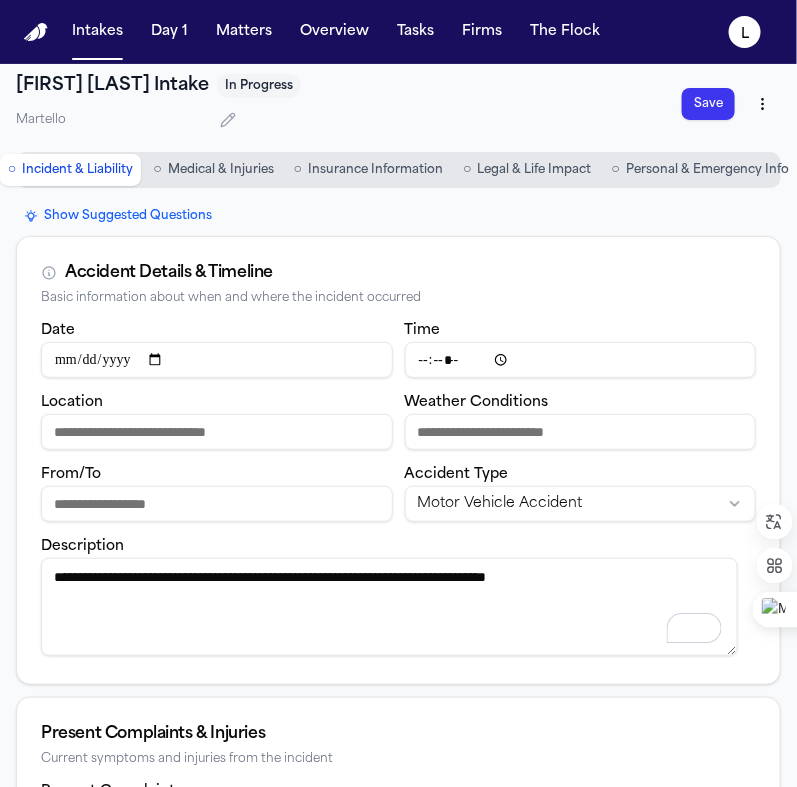 click on "**********" at bounding box center (398, 501) 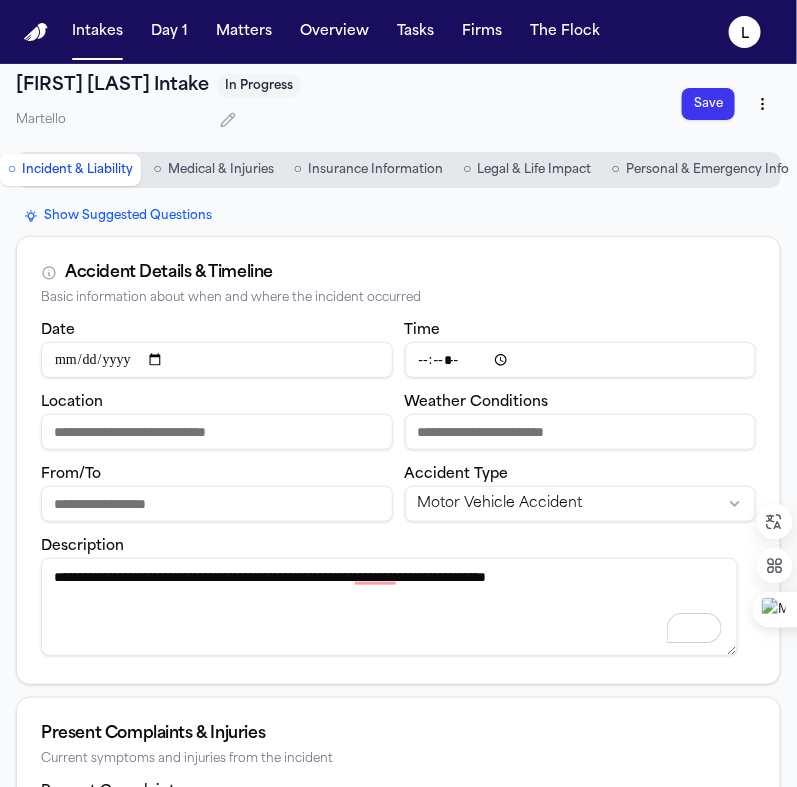 paste on "**********" 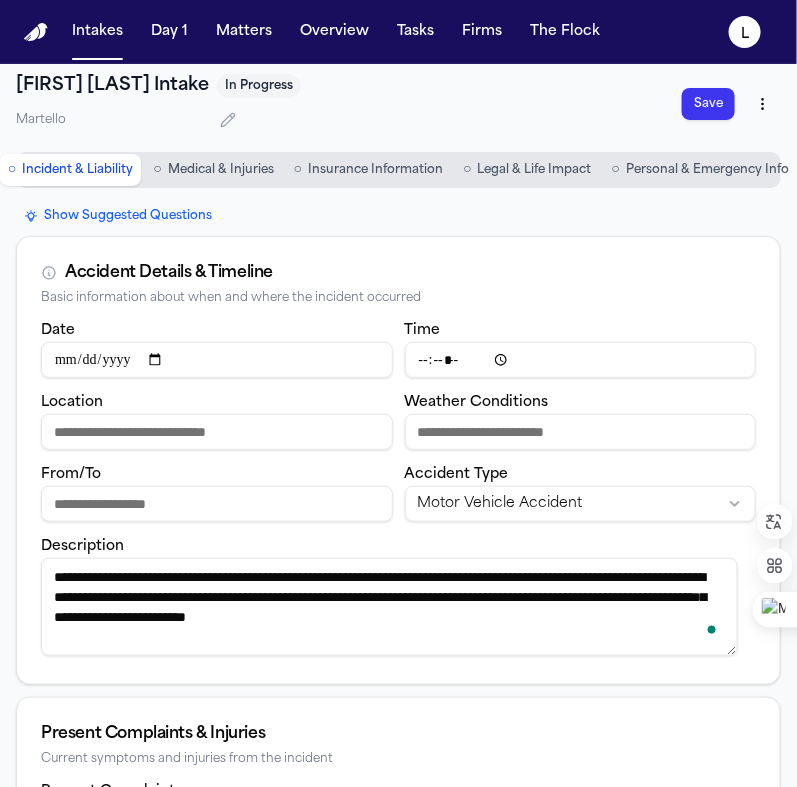 type on "**********" 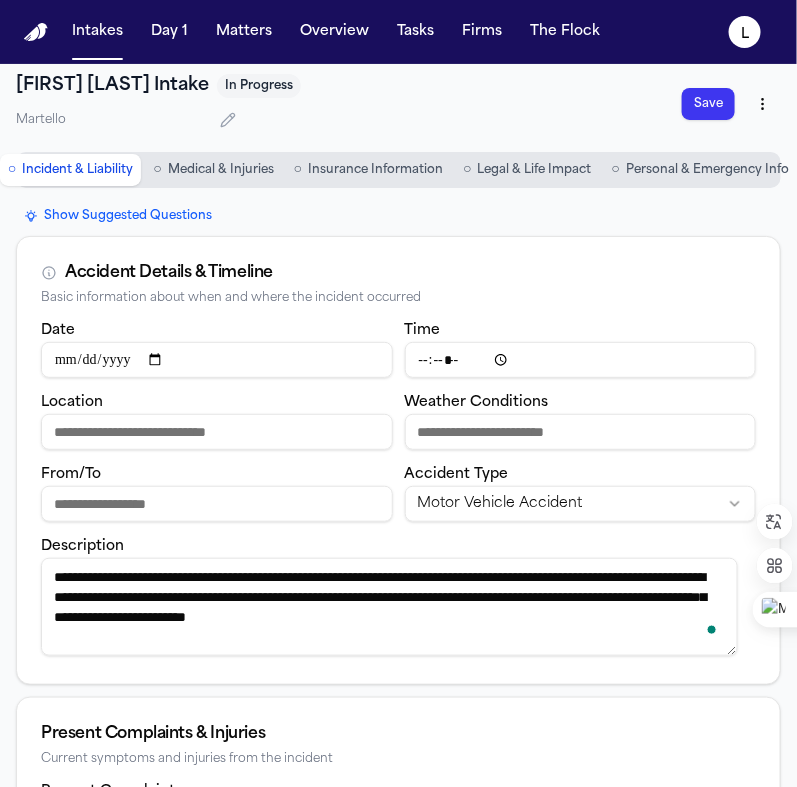 type on "**********" 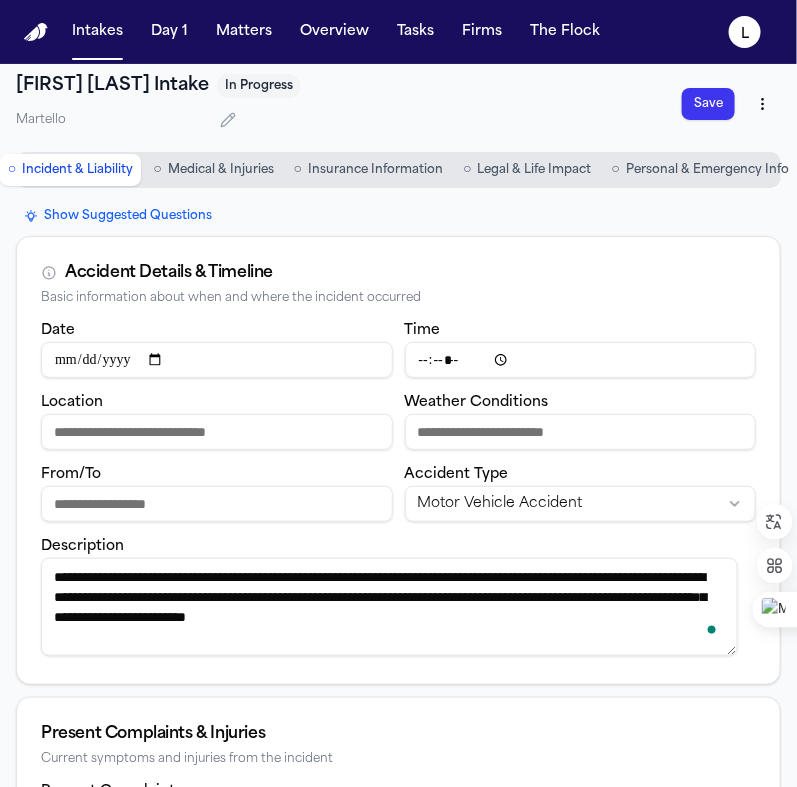 click on "Location" at bounding box center (217, 432) 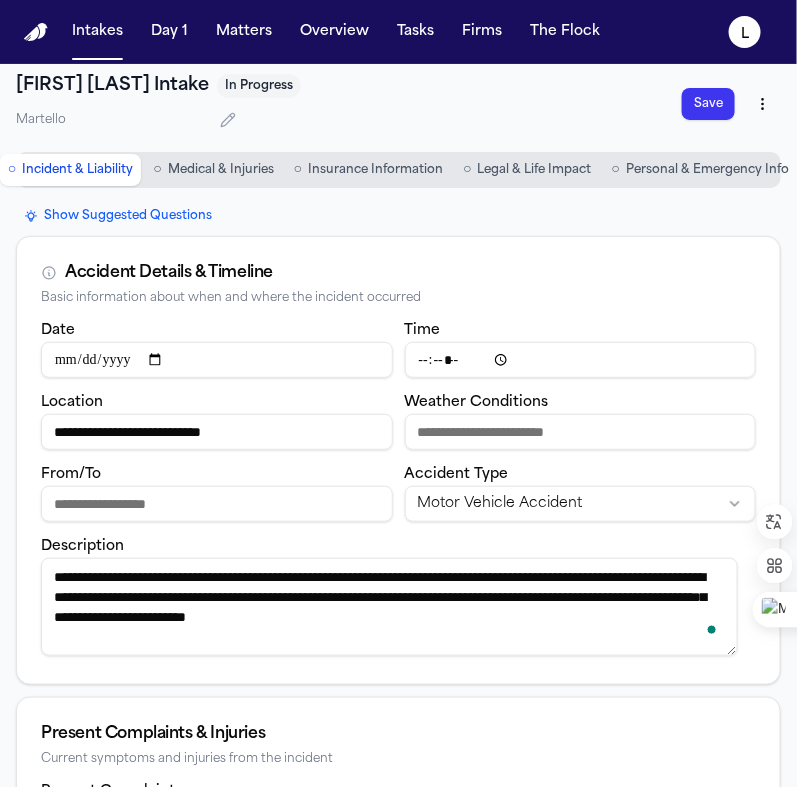 scroll, scrollTop: 96, scrollLeft: 0, axis: vertical 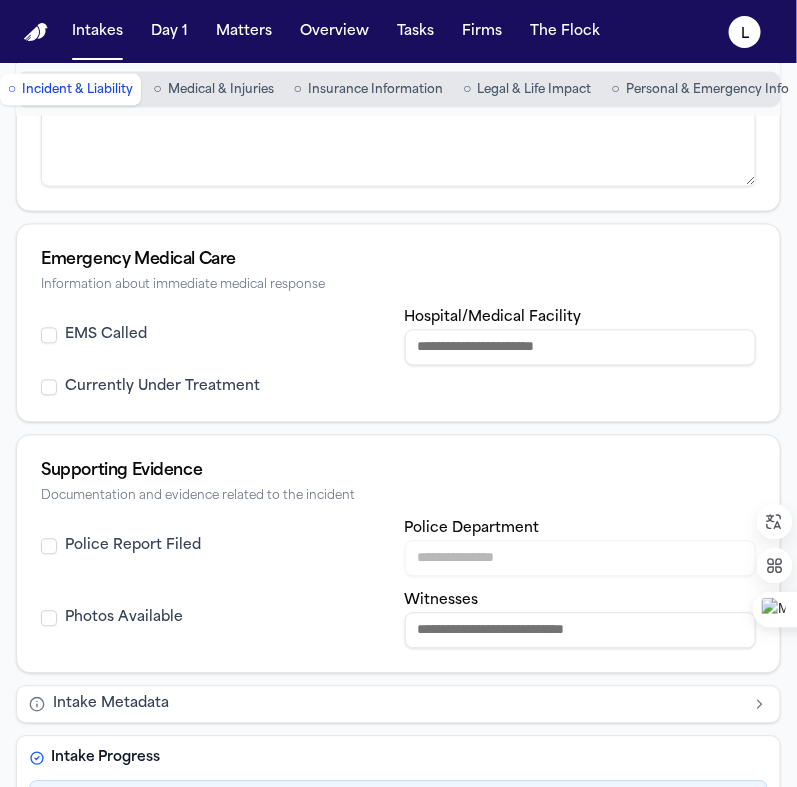 type on "**********" 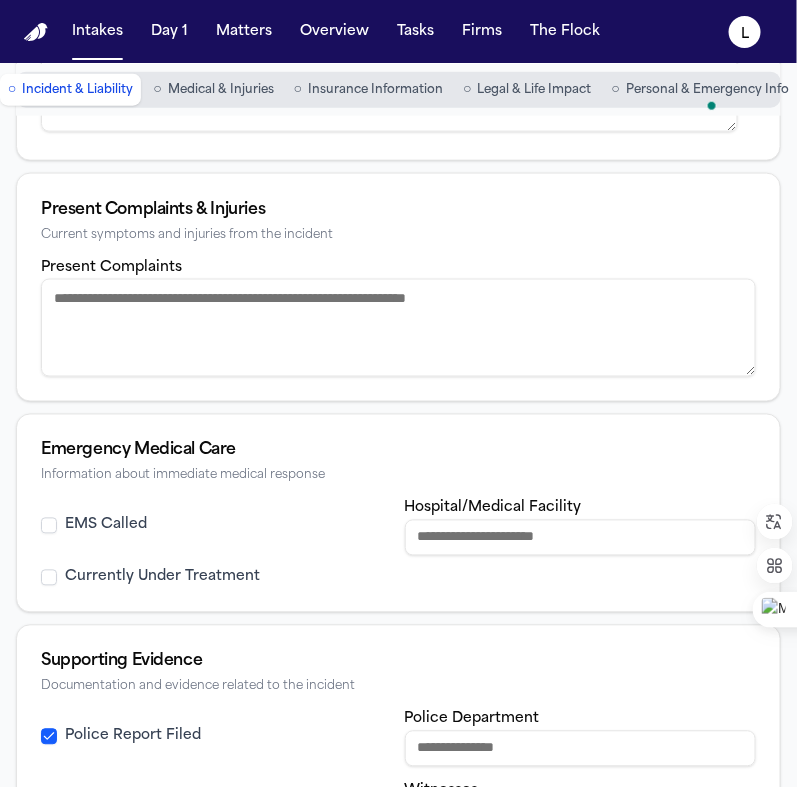 click on "Present Complaints" at bounding box center [398, 328] 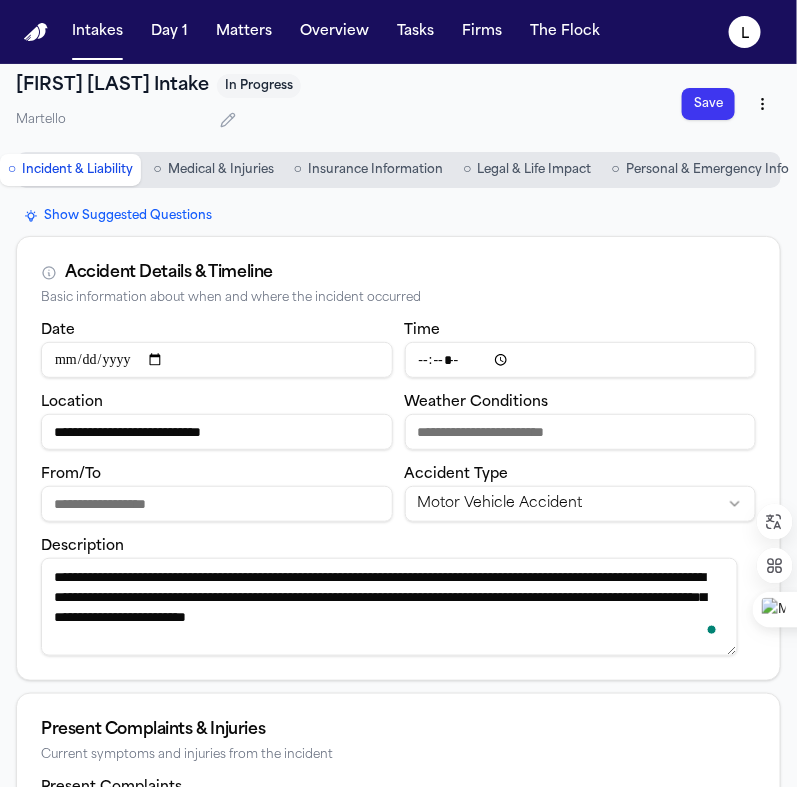type on "****" 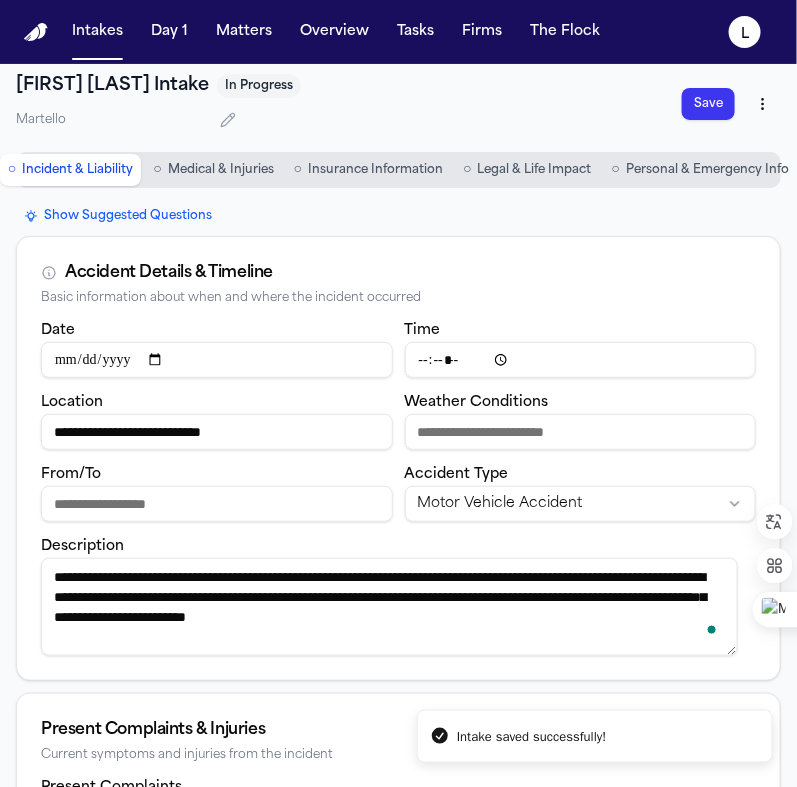 click on "Personal & Emergency Info" at bounding box center [707, 170] 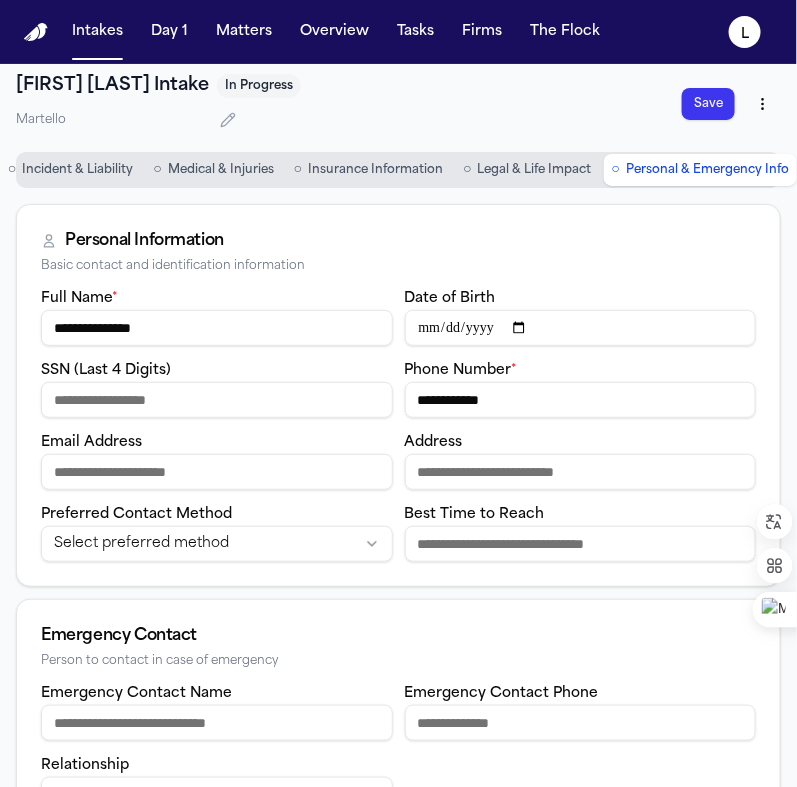 click on "Email Address" at bounding box center (217, 472) 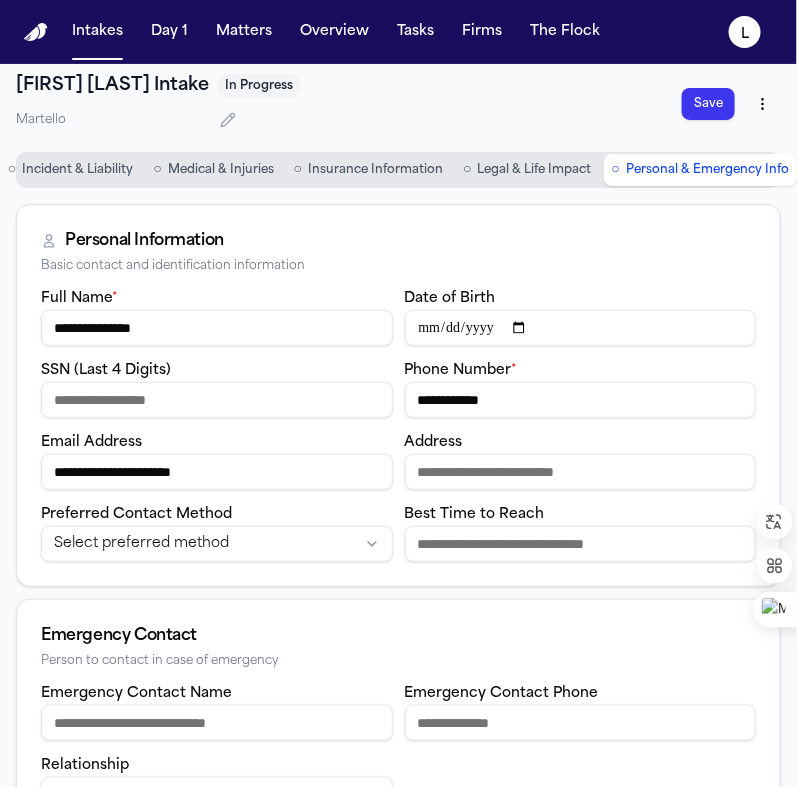 type on "**********" 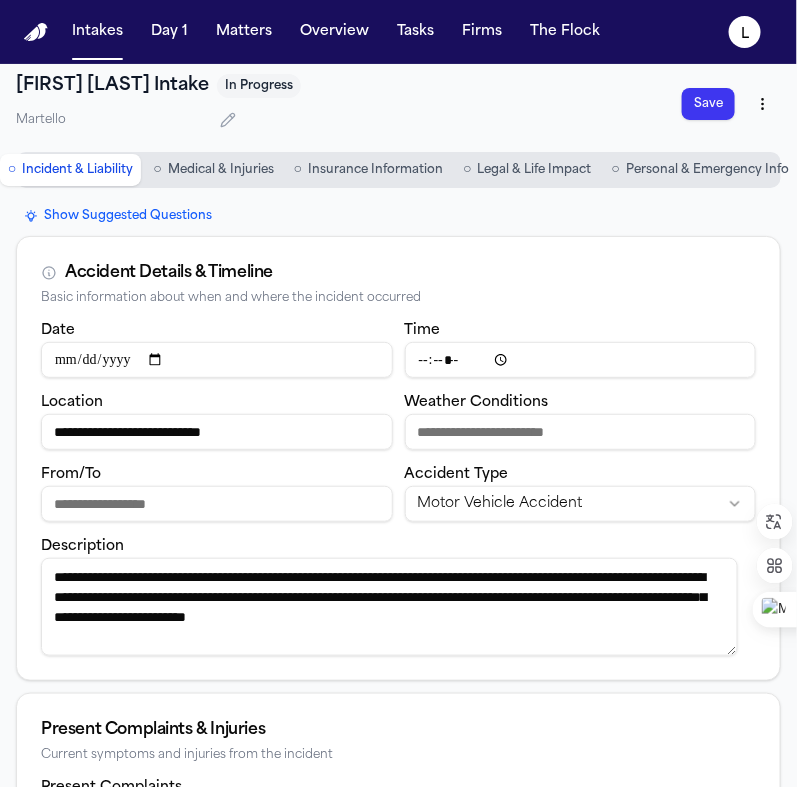 click on "Time" at bounding box center (581, 360) 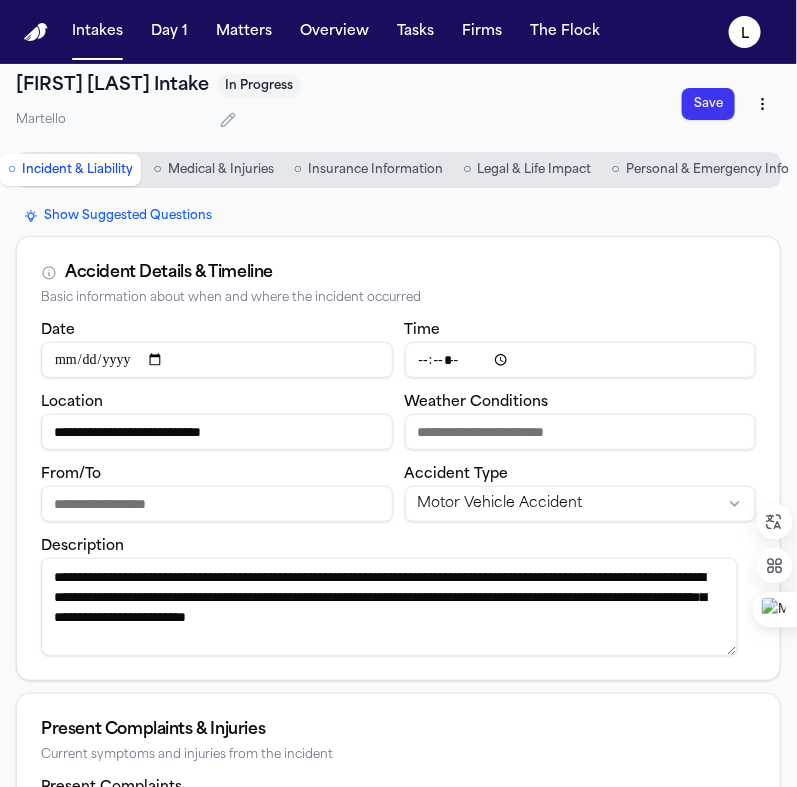 type on "*****" 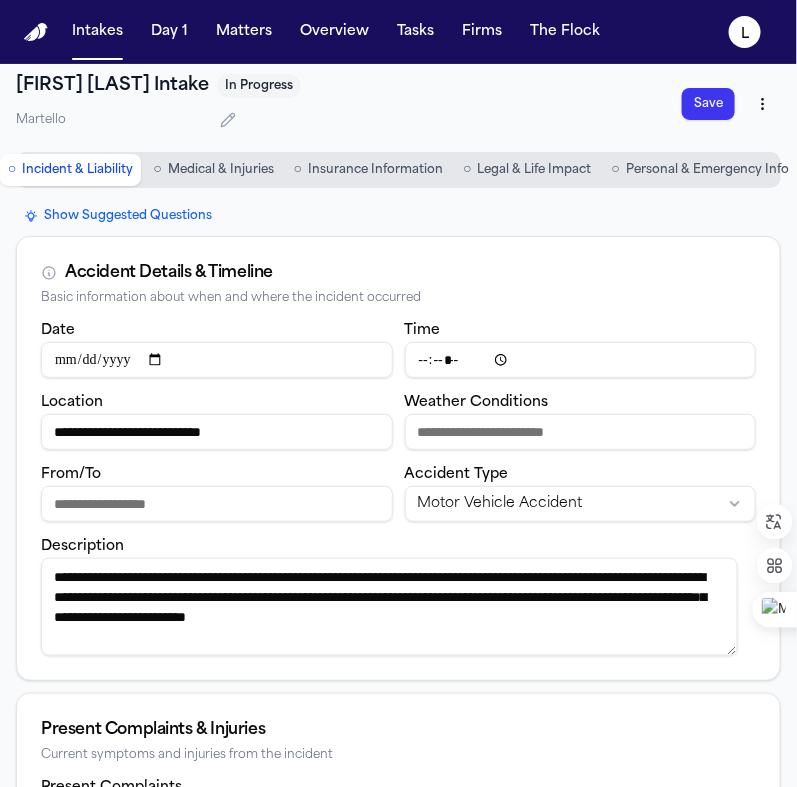 click on "**********" at bounding box center [217, 432] 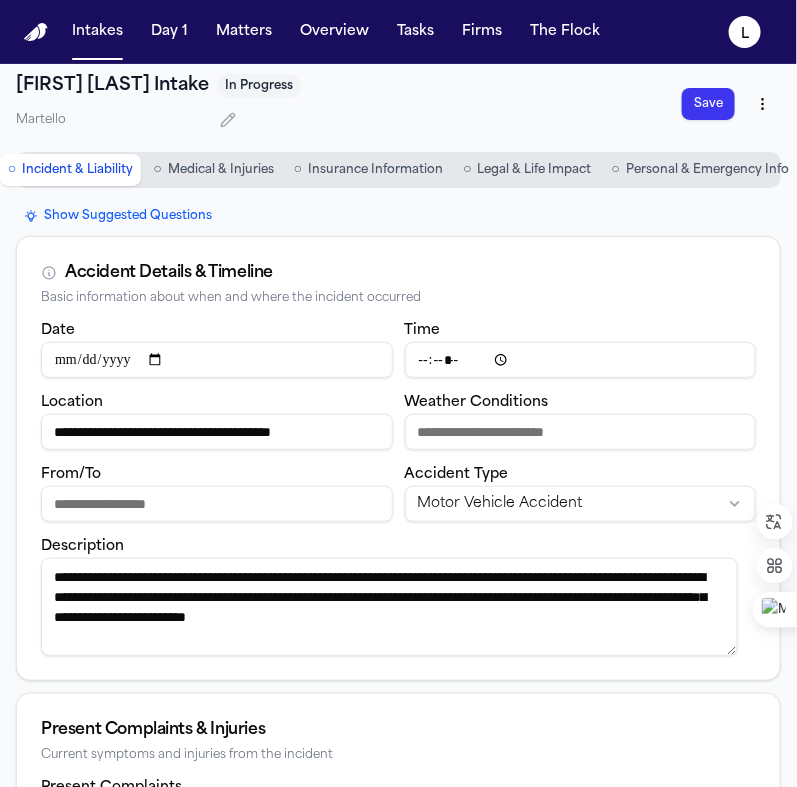 drag, startPoint x: 237, startPoint y: 428, endPoint x: 144, endPoint y: 427, distance: 93.00538 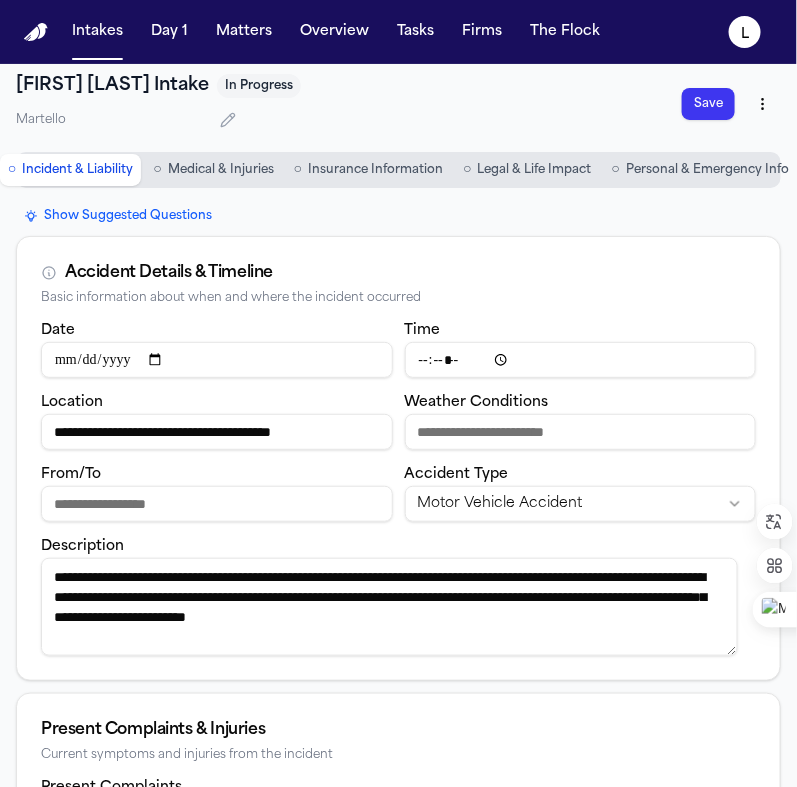 type on "**********" 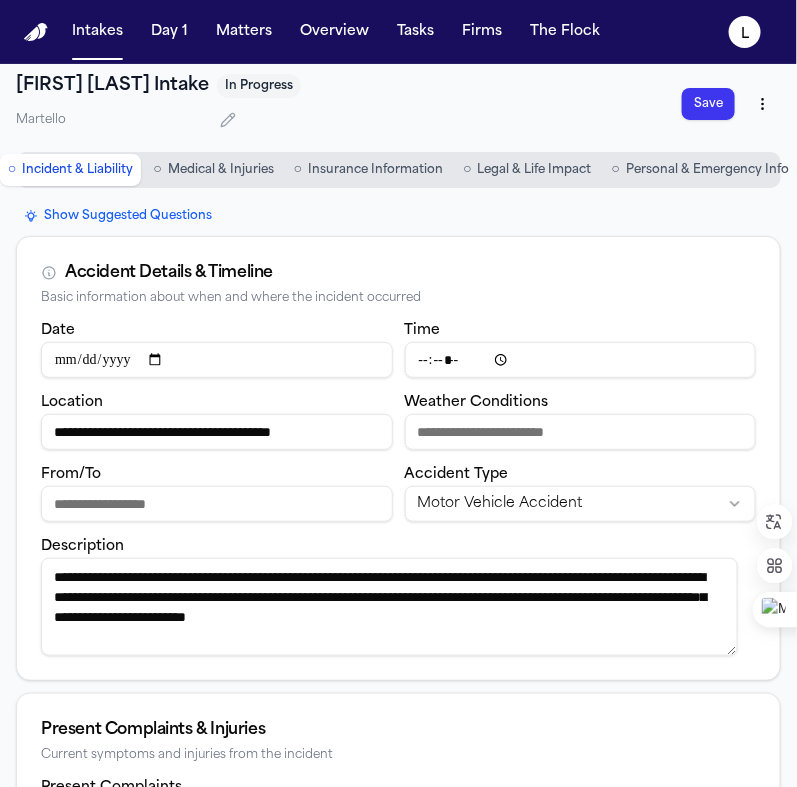 click on "From/To" at bounding box center [217, 504] 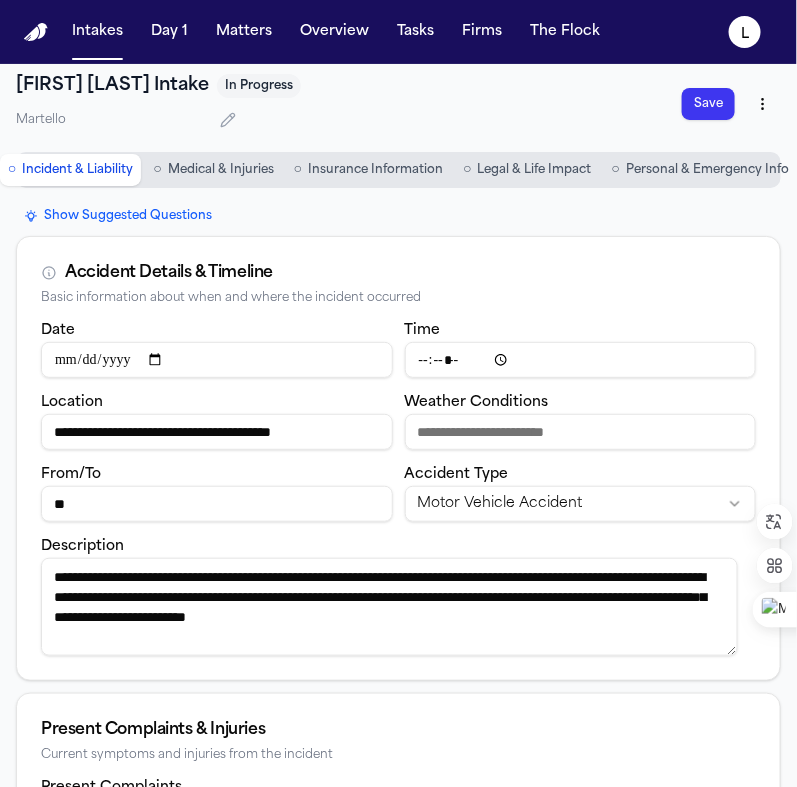 type on "**********" 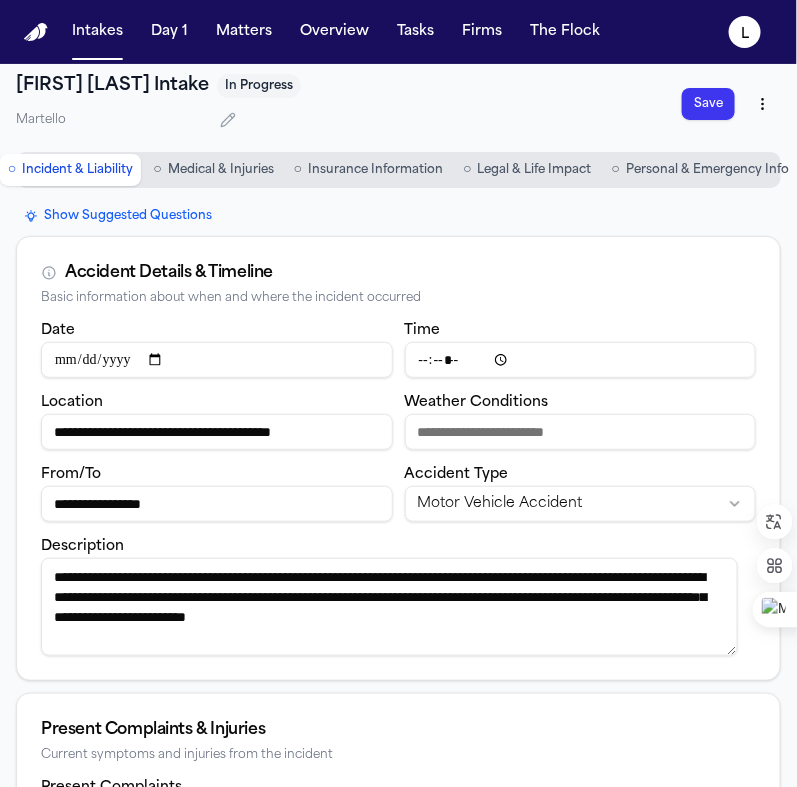 drag, startPoint x: 182, startPoint y: 502, endPoint x: 2, endPoint y: 510, distance: 180.17769 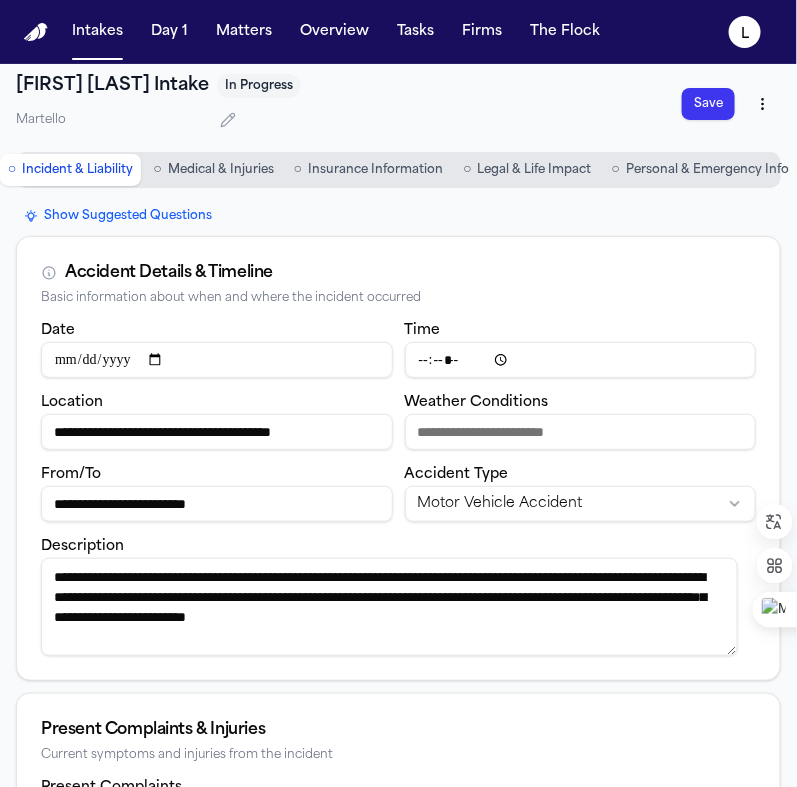 click on "**********" at bounding box center (217, 504) 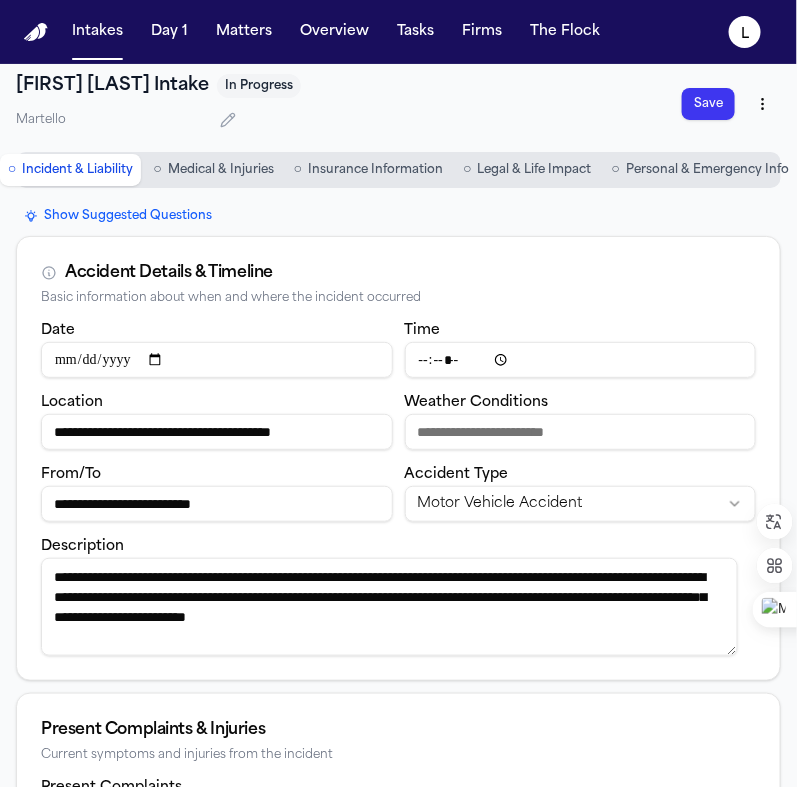click on "**********" at bounding box center [217, 504] 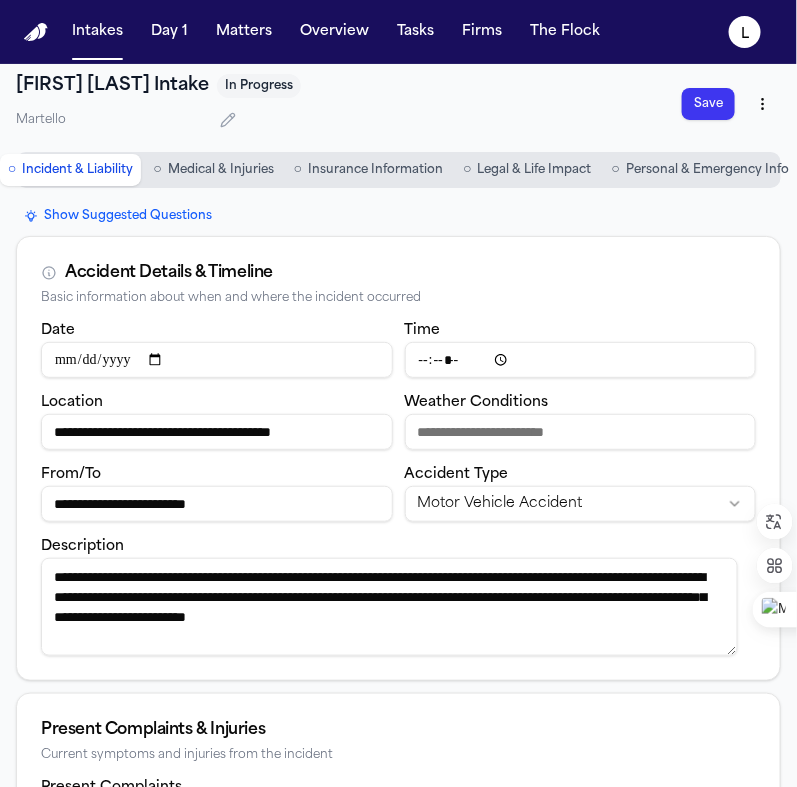 type on "**********" 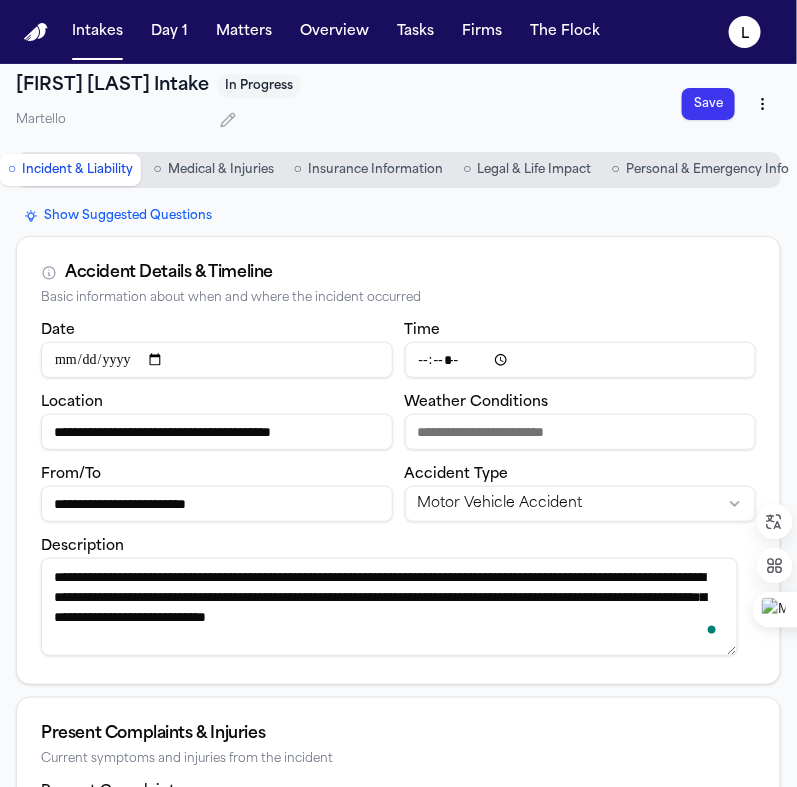 click on "**********" at bounding box center [389, 607] 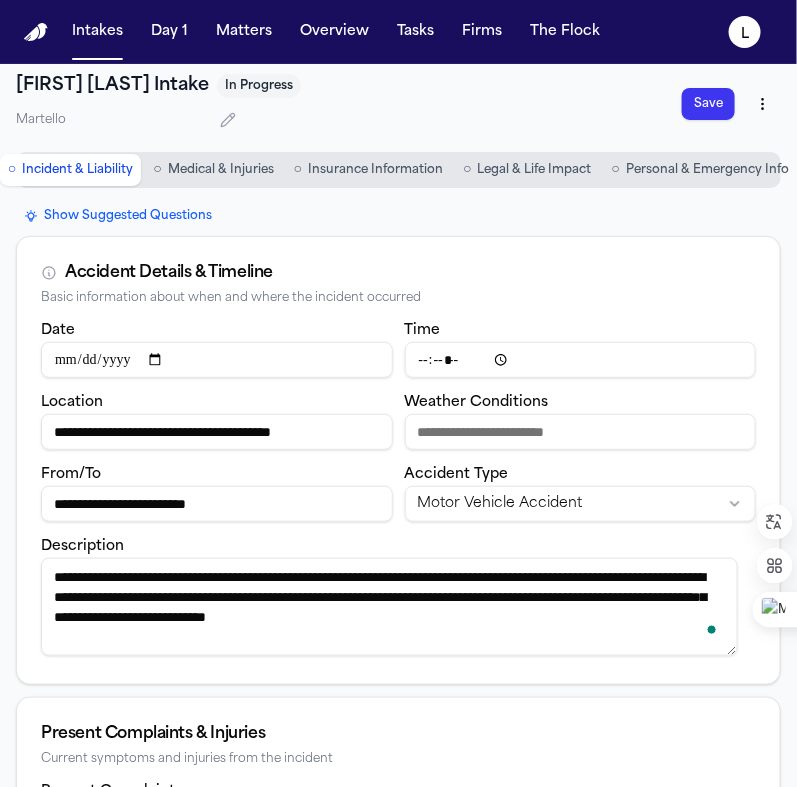 type on "**********" 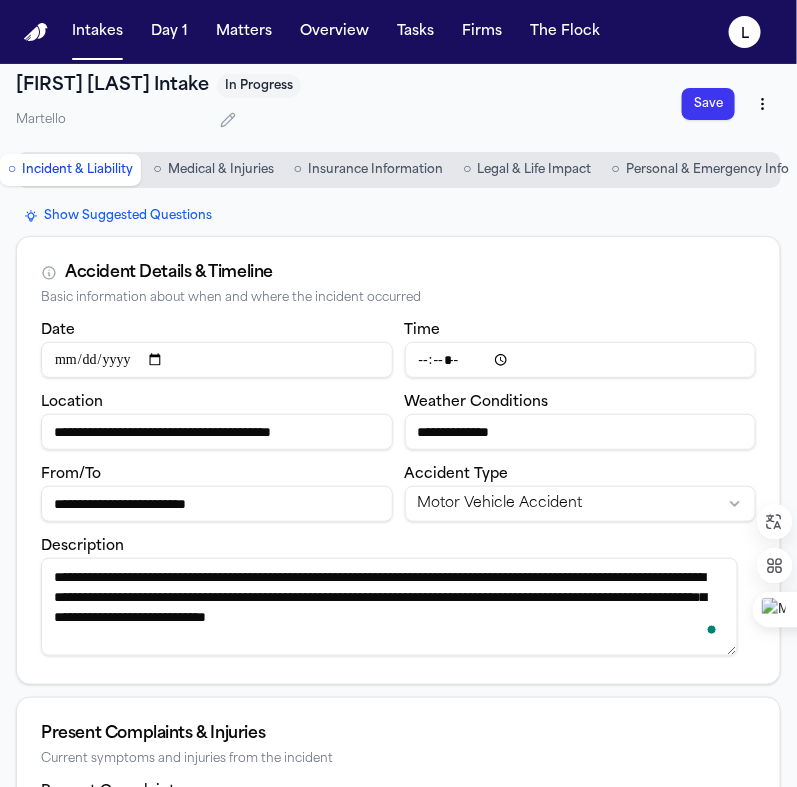 click on "Save" at bounding box center (708, 104) 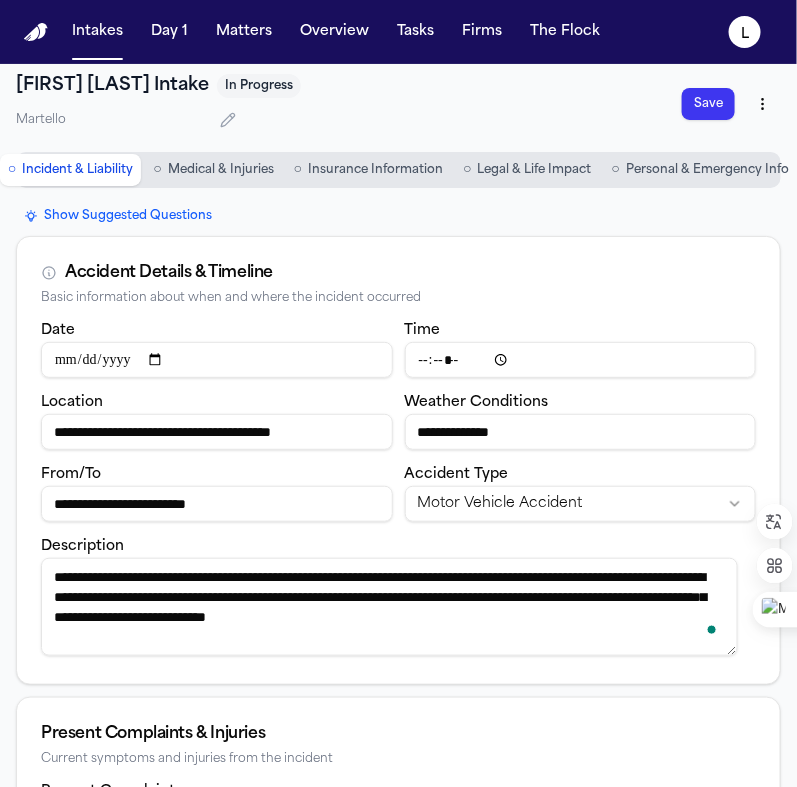 scroll, scrollTop: 2, scrollLeft: 2, axis: both 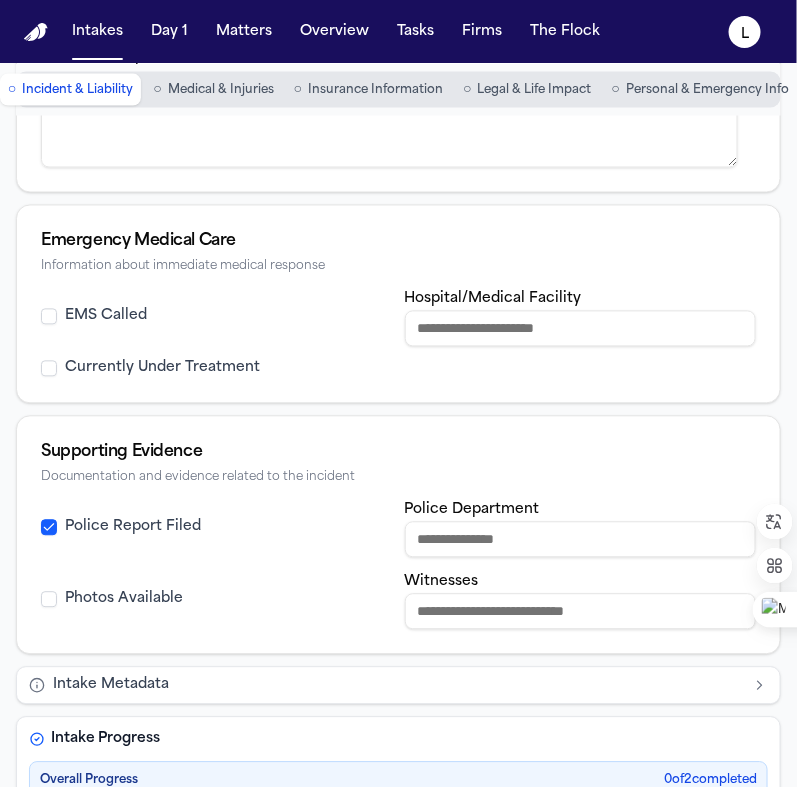click on "Police Department" at bounding box center [581, 540] 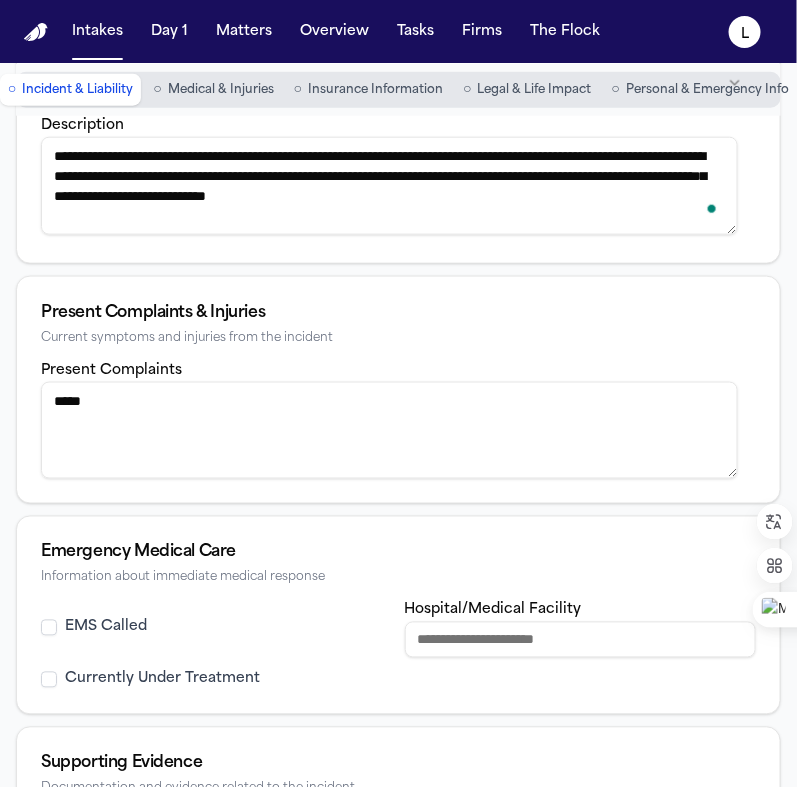scroll, scrollTop: 407, scrollLeft: 0, axis: vertical 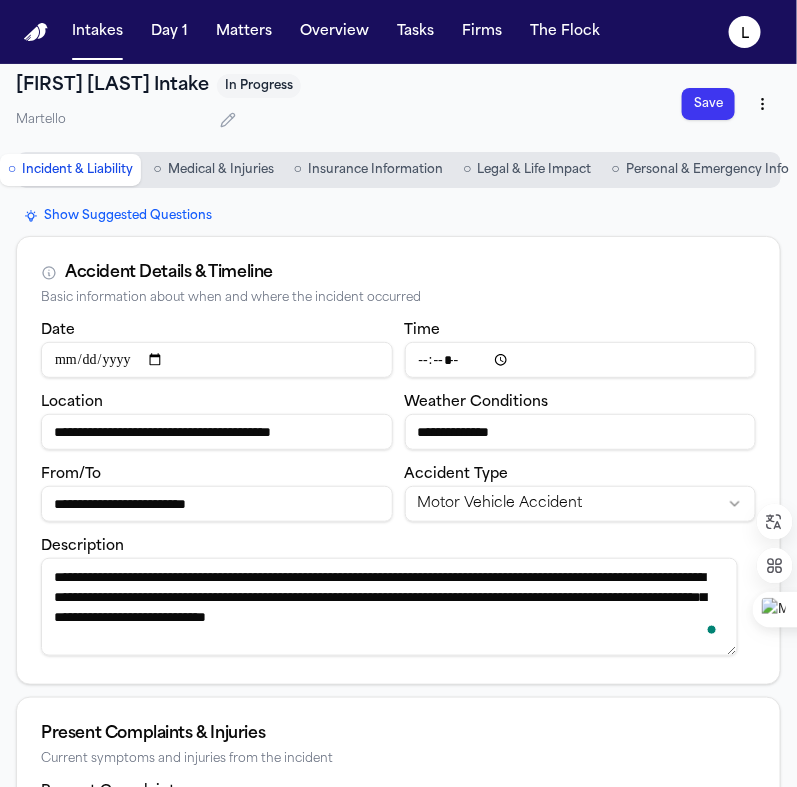 click on "Save" at bounding box center [708, 104] 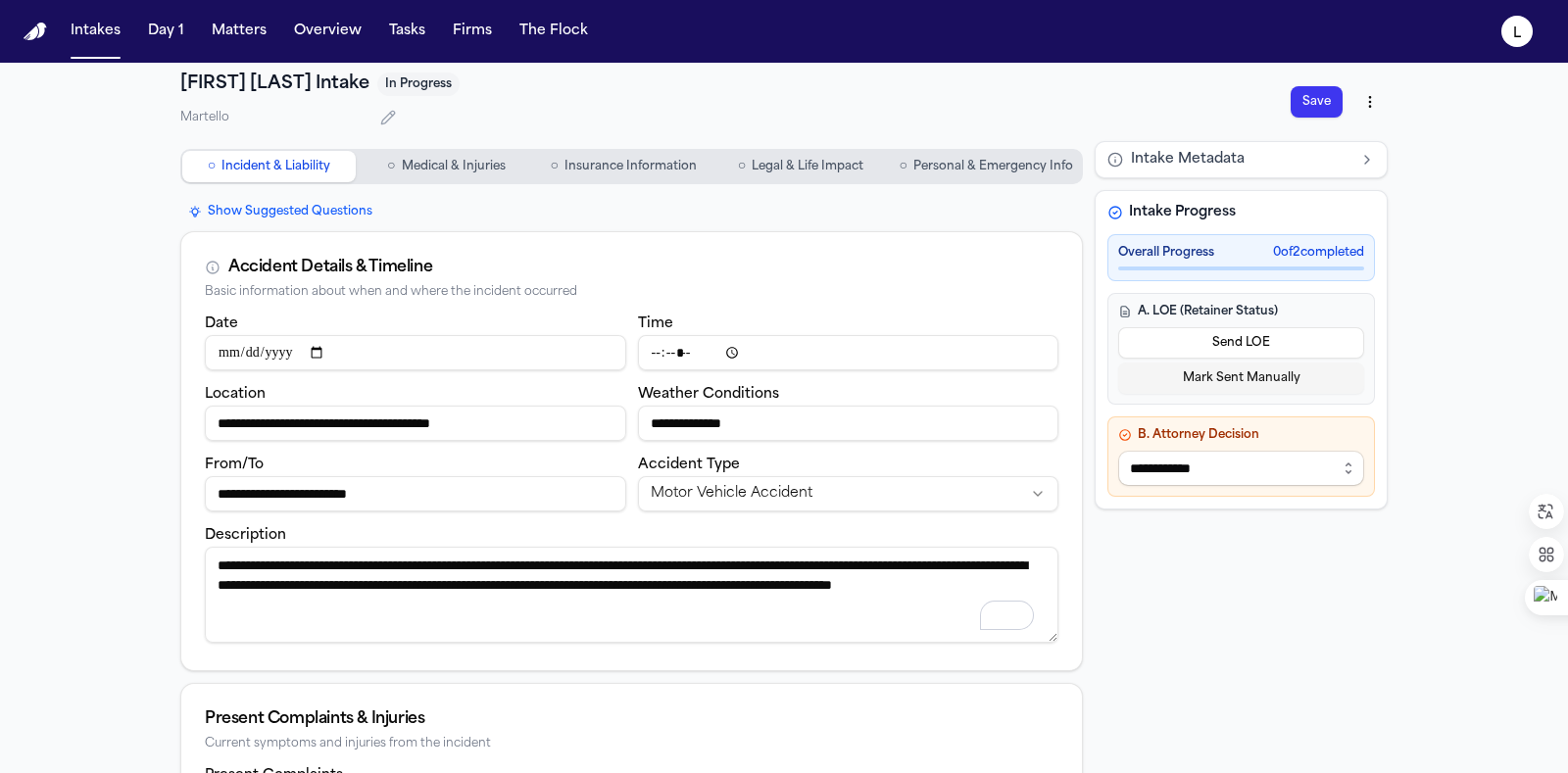 click on "Send LOE" at bounding box center (1241, 343) 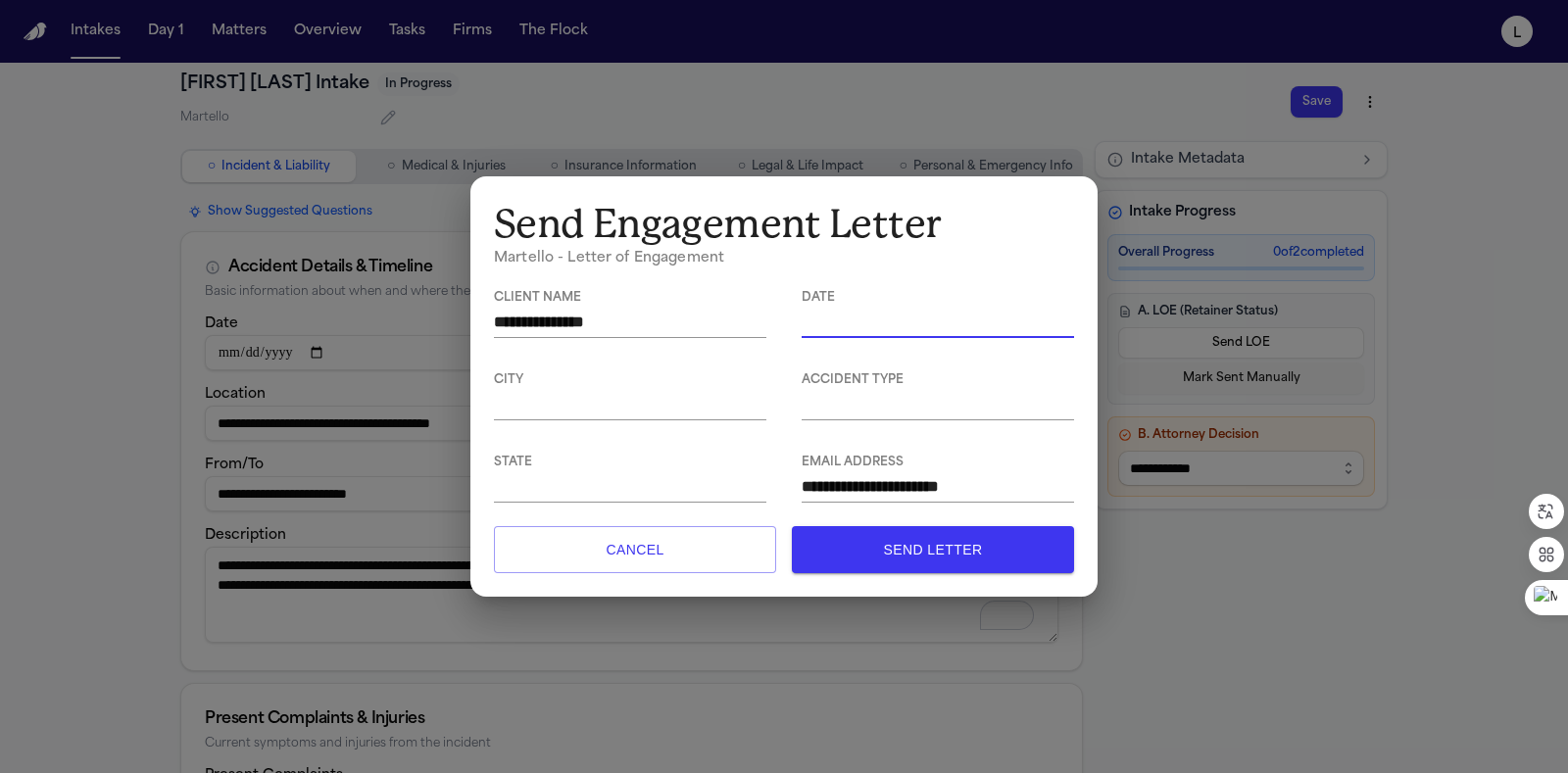 click at bounding box center (938, 321) 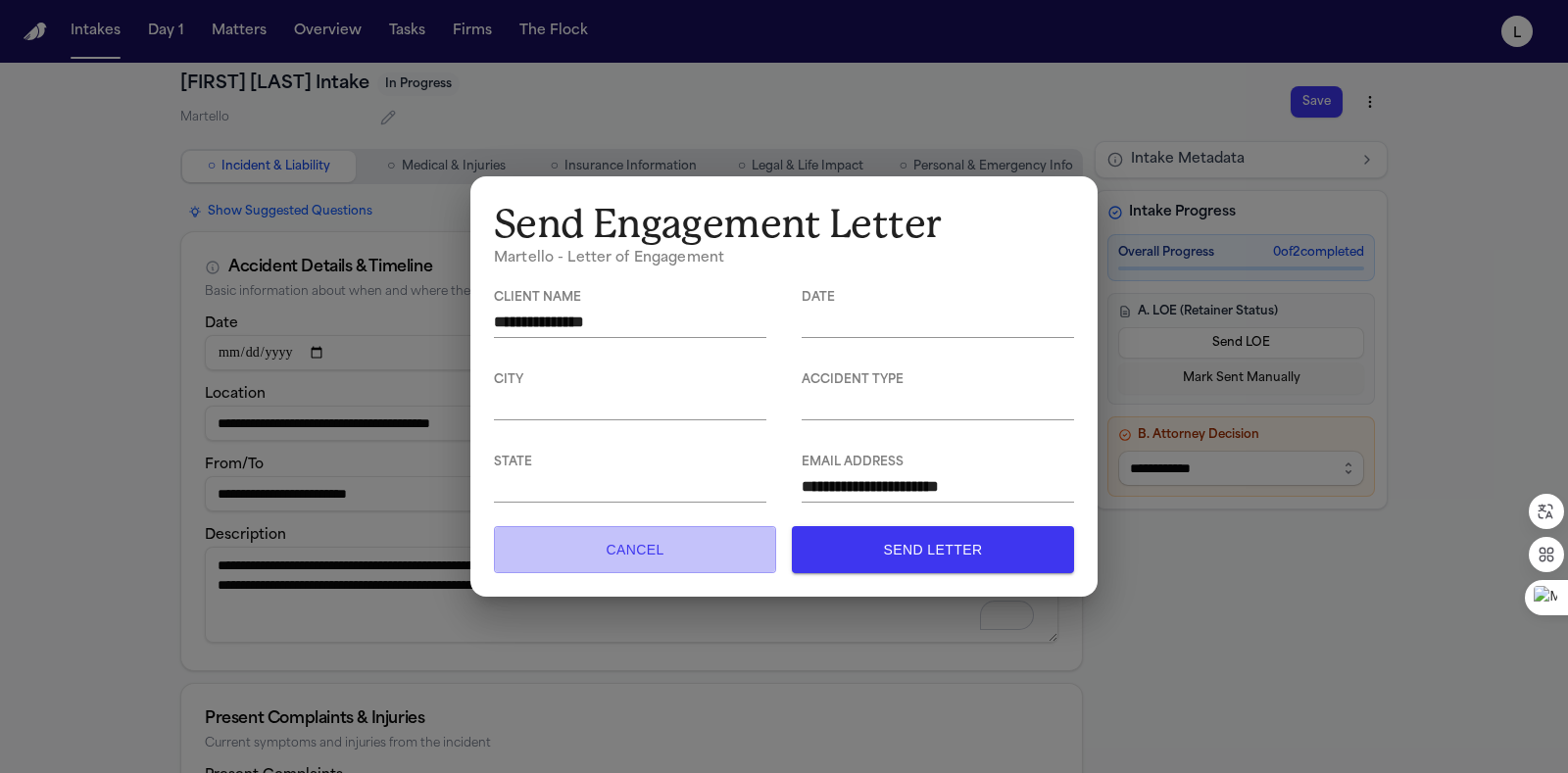 click on "Cancel" at bounding box center [635, 550] 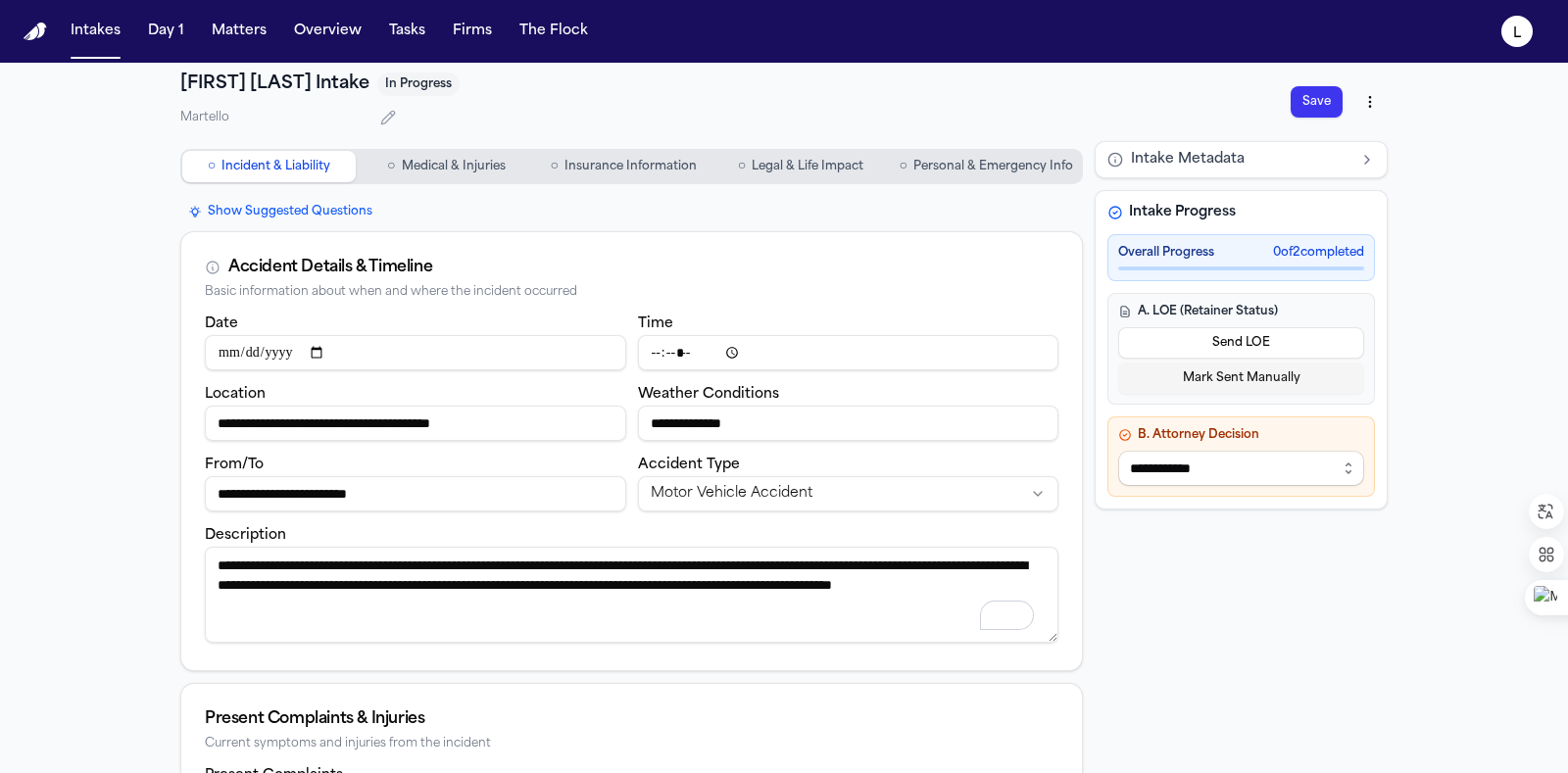 drag, startPoint x: 290, startPoint y: 420, endPoint x: 206, endPoint y: 424, distance: 84.09518 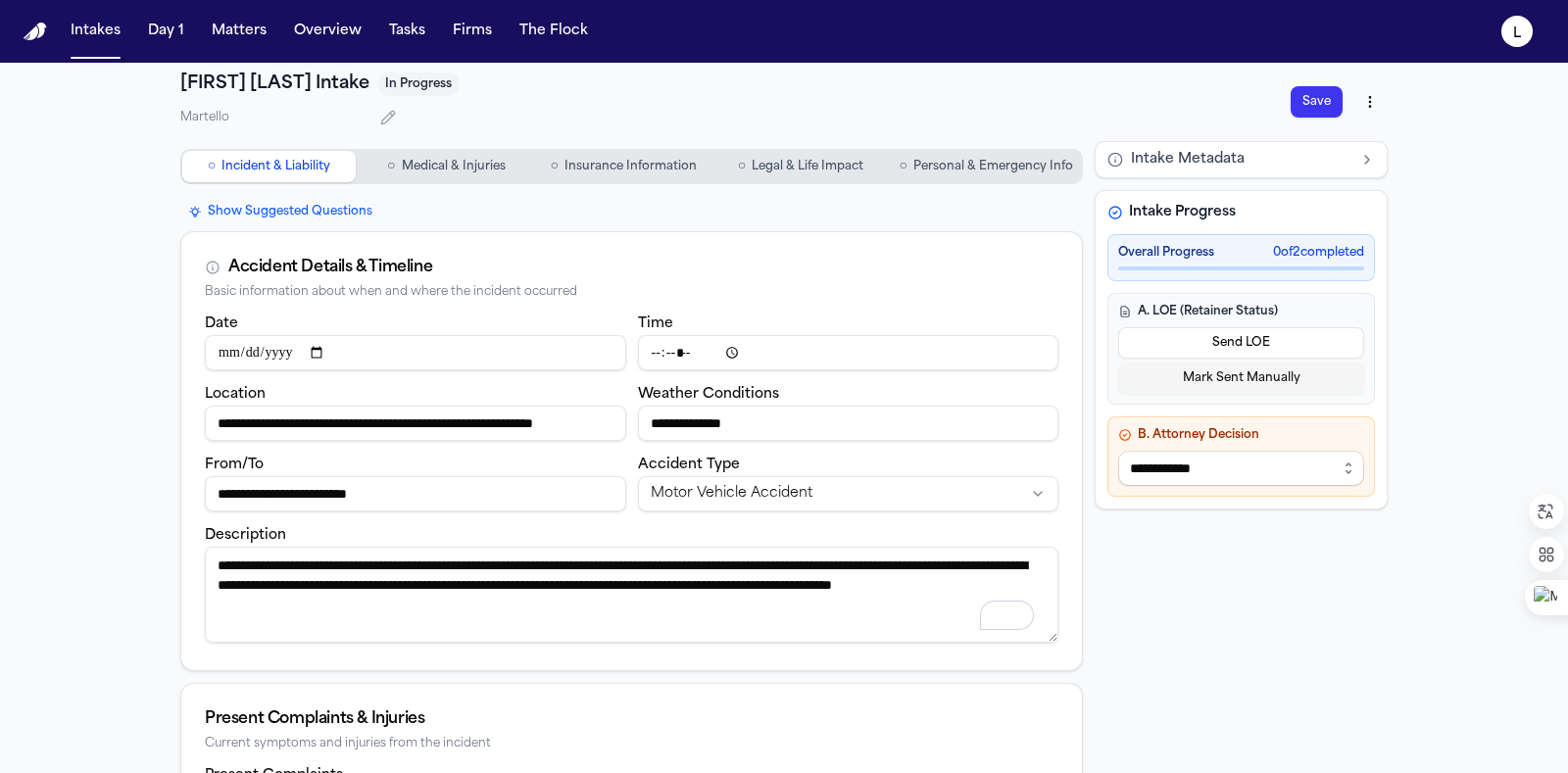 scroll, scrollTop: 0, scrollLeft: 77, axis: horizontal 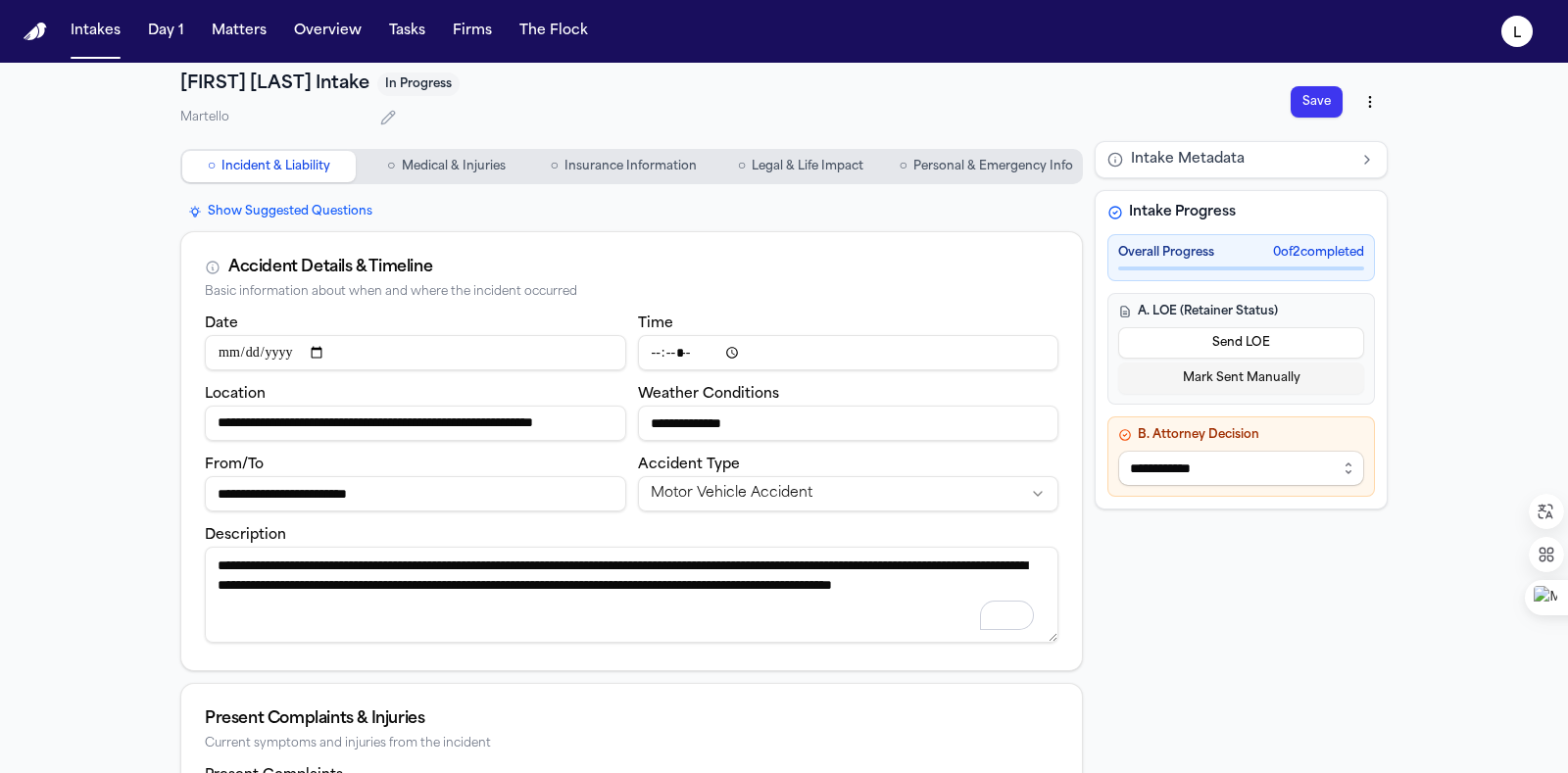 drag, startPoint x: 446, startPoint y: 421, endPoint x: 630, endPoint y: 433, distance: 184.39089 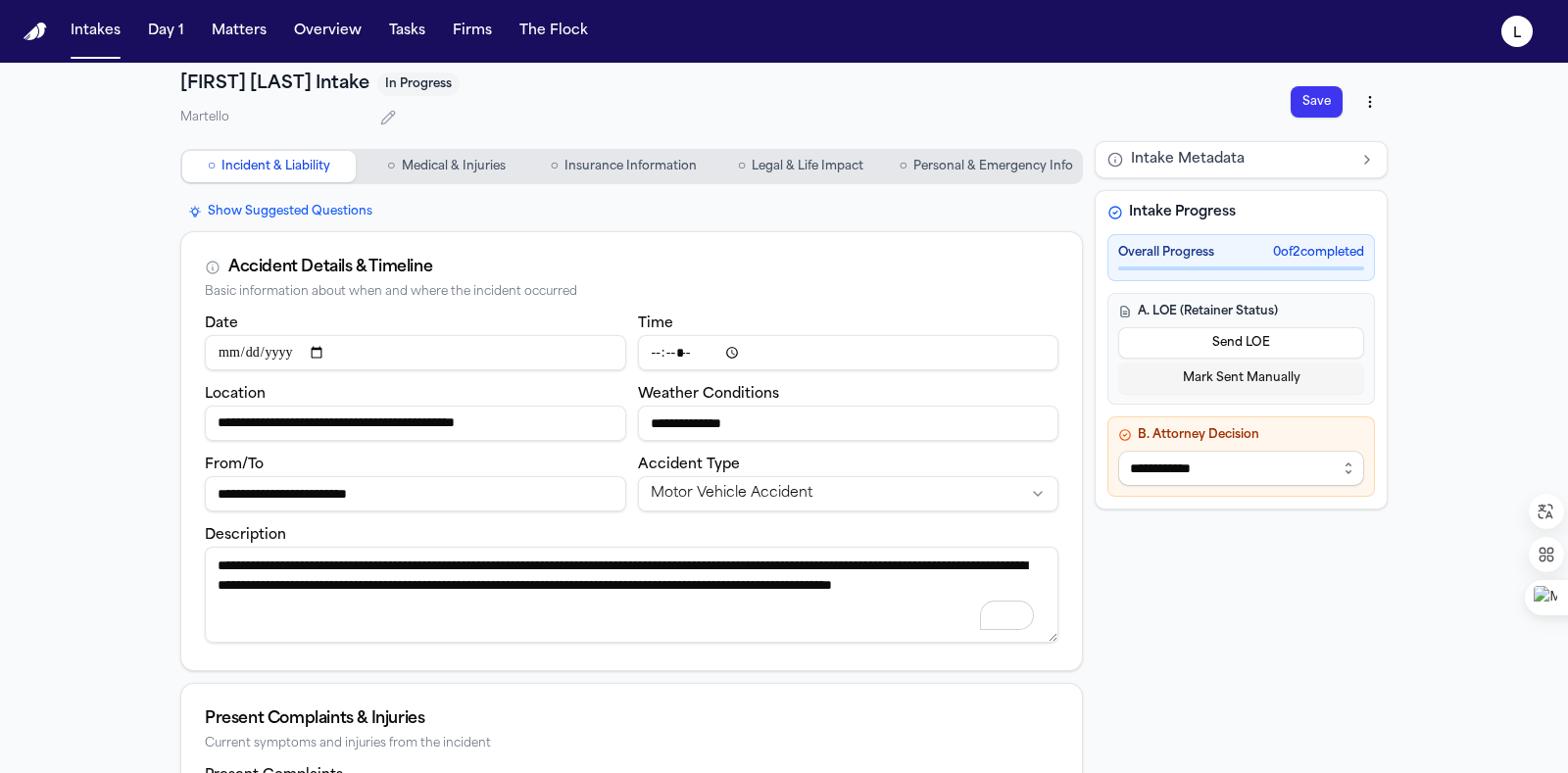 scroll, scrollTop: 0, scrollLeft: 0, axis: both 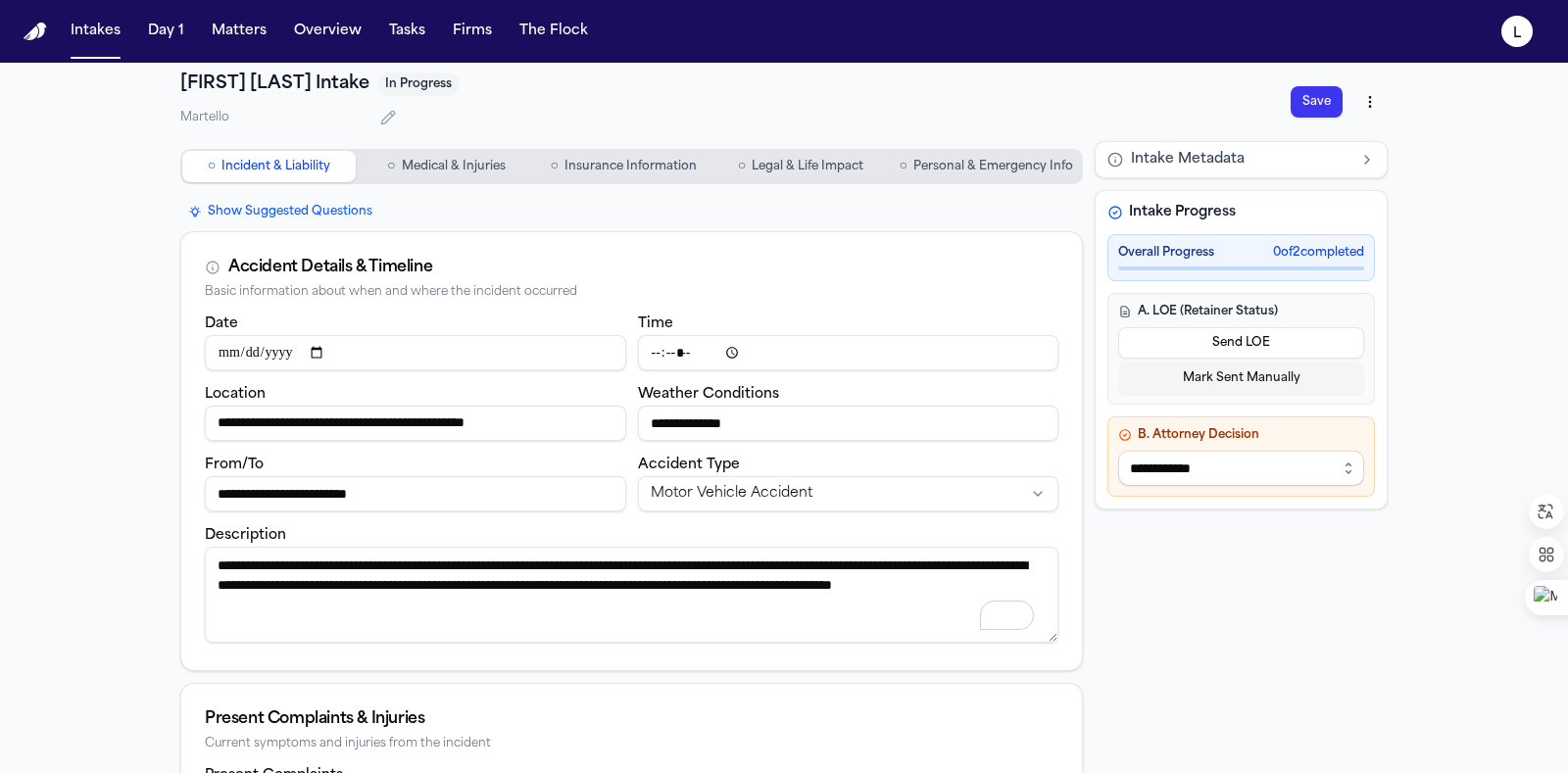 click on "**********" at bounding box center [416, 423] 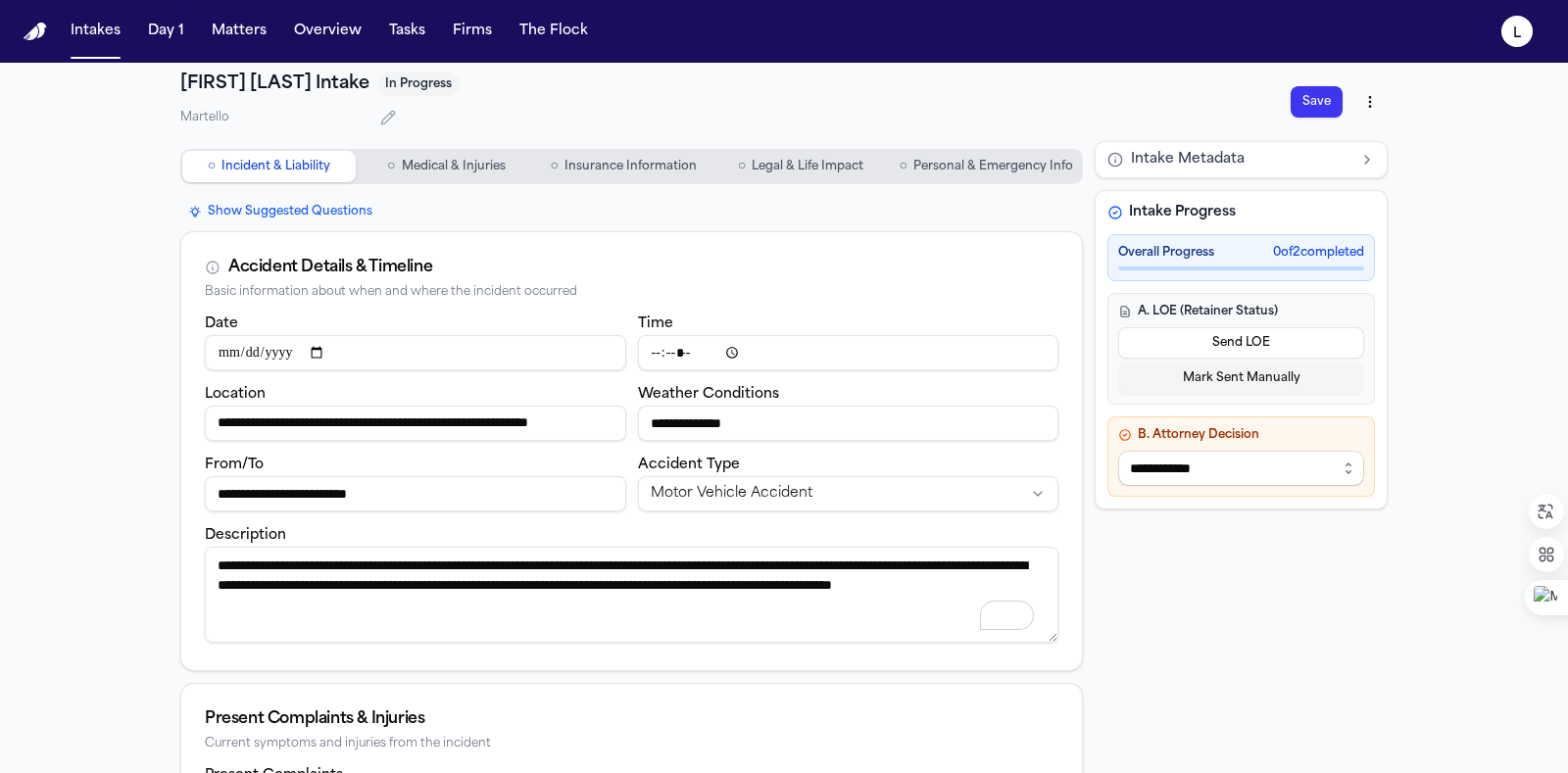 scroll, scrollTop: 0, scrollLeft: 70, axis: horizontal 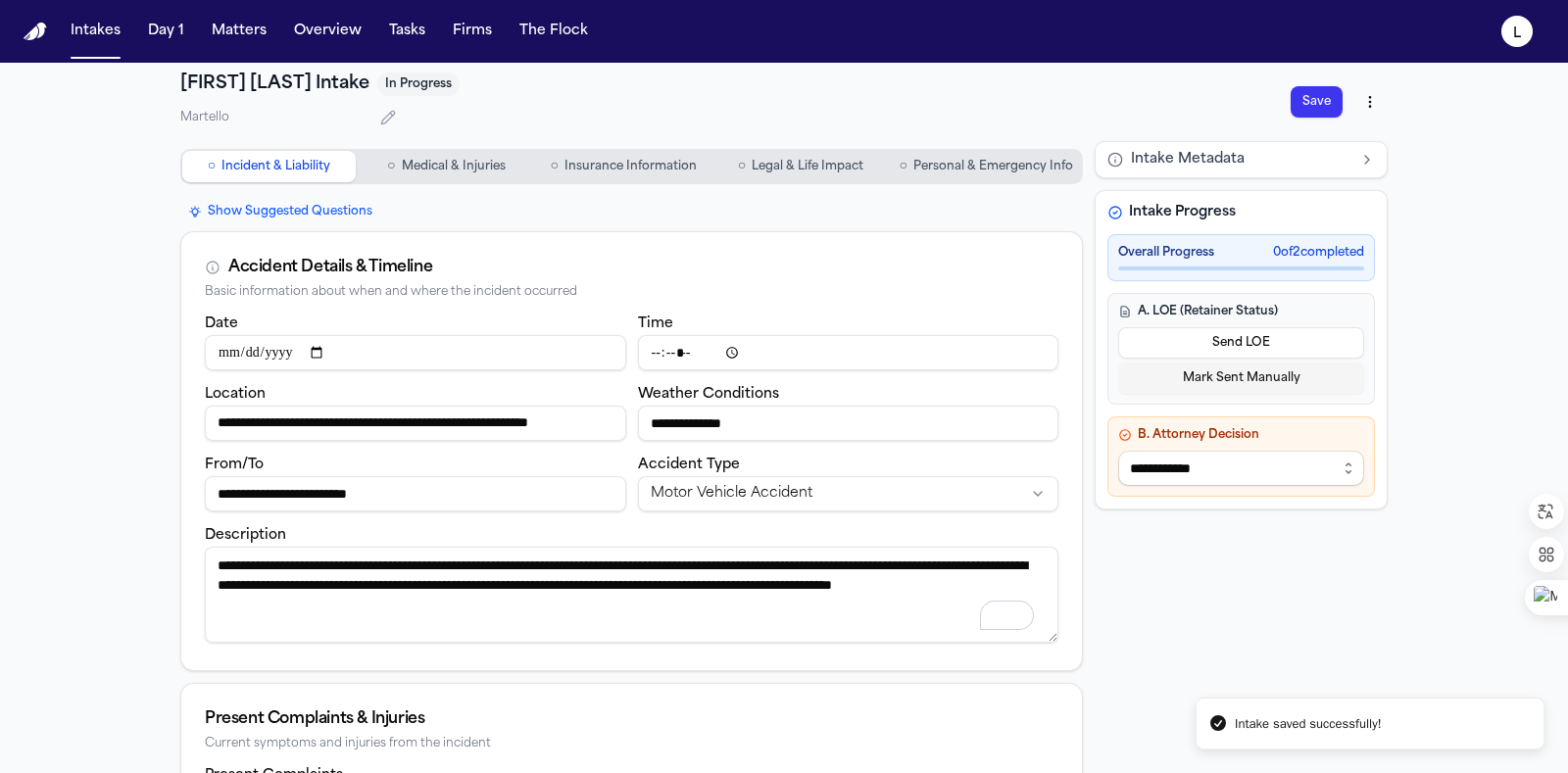 click on "Send LOE" at bounding box center (1241, 343) 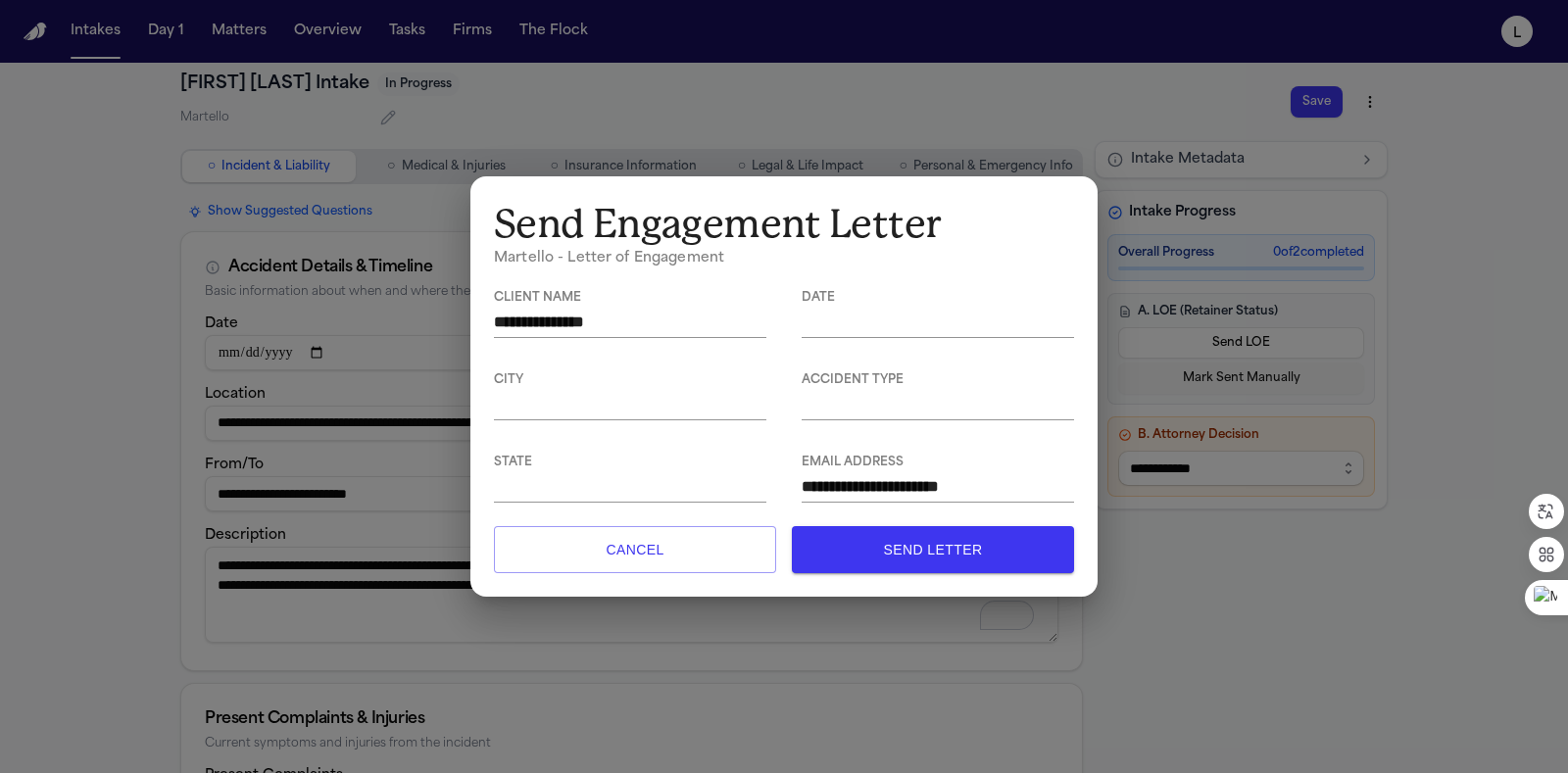 click at bounding box center [938, 321] 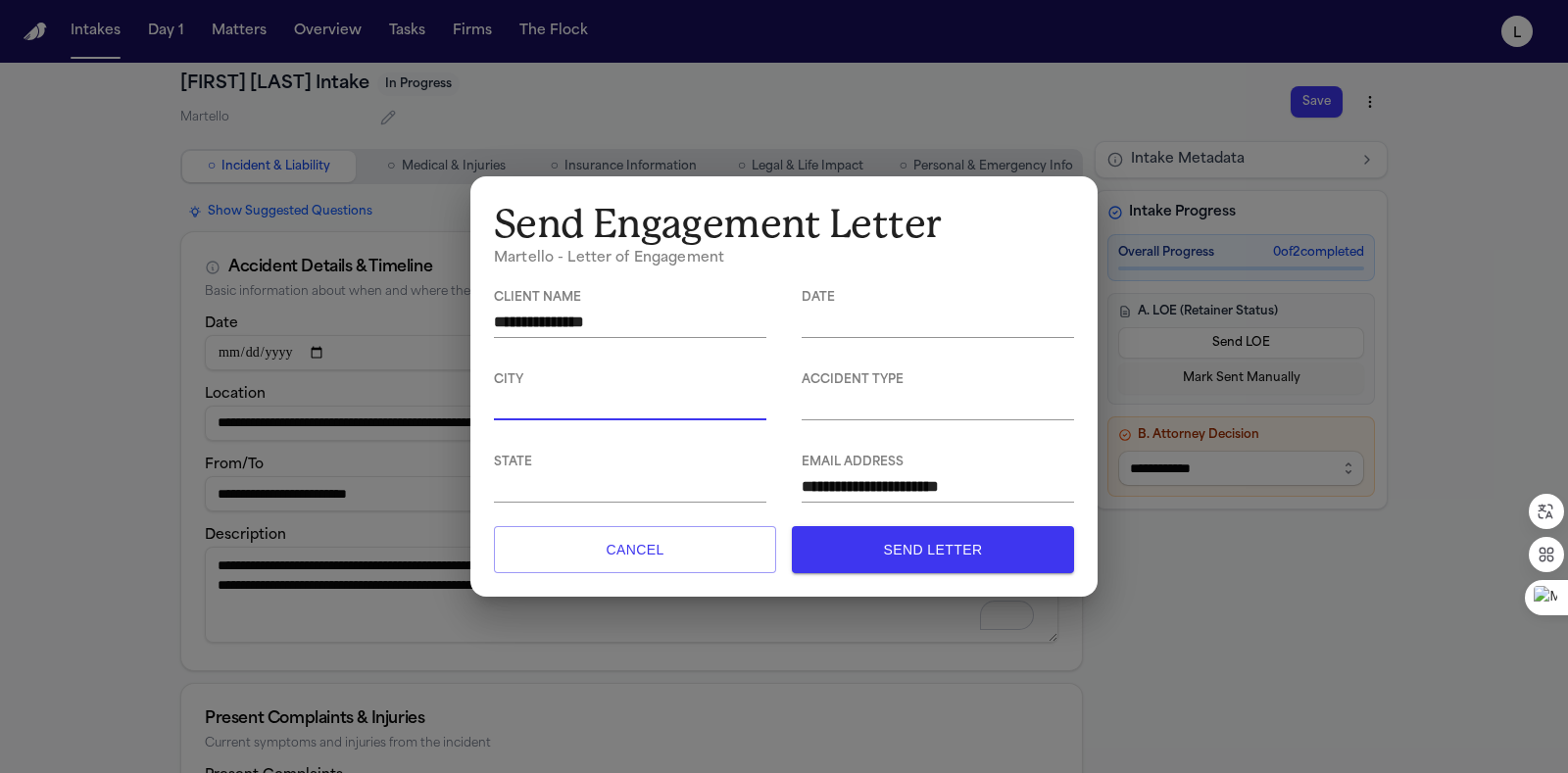click at bounding box center [630, 404] 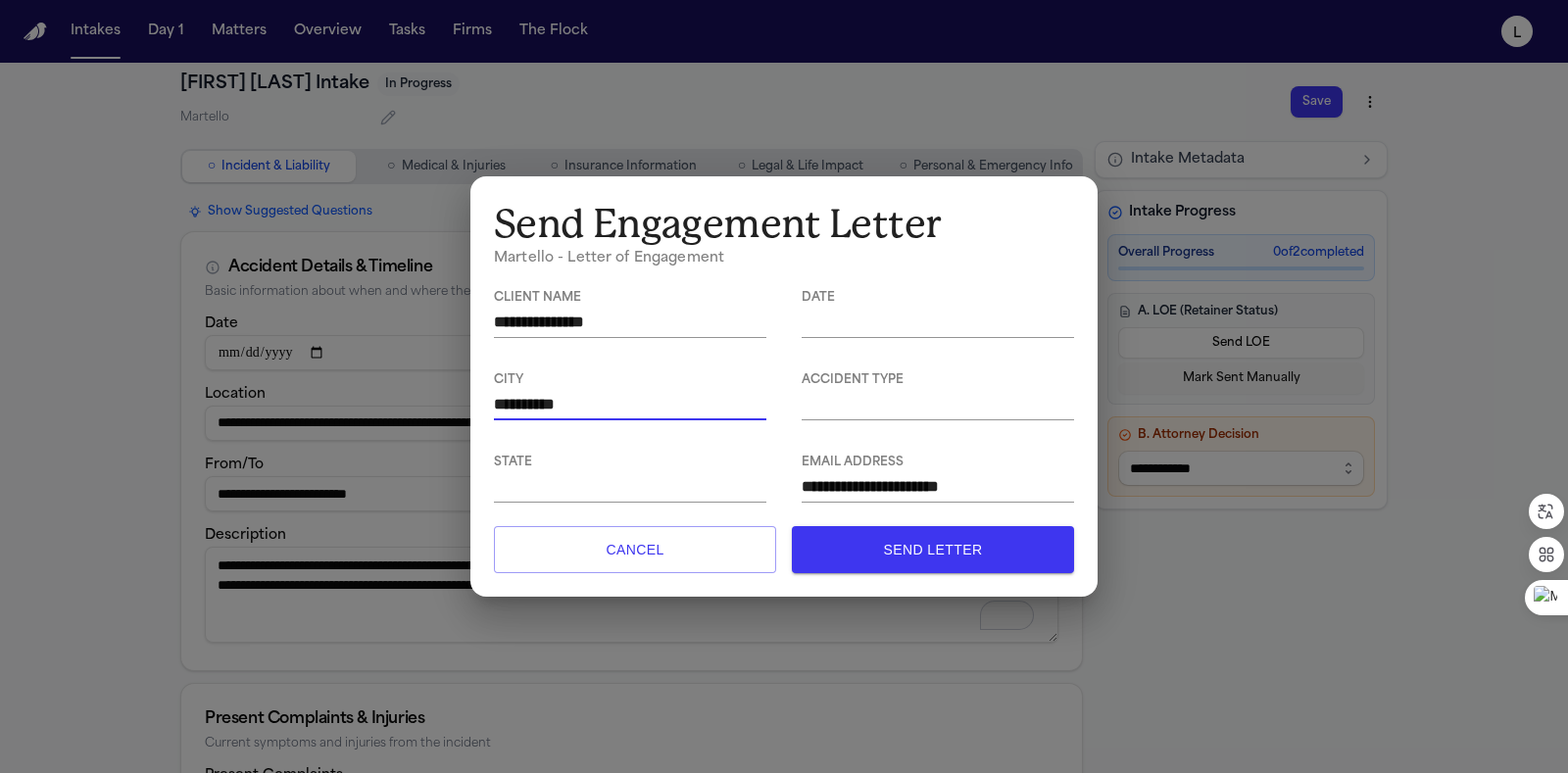type on "*********" 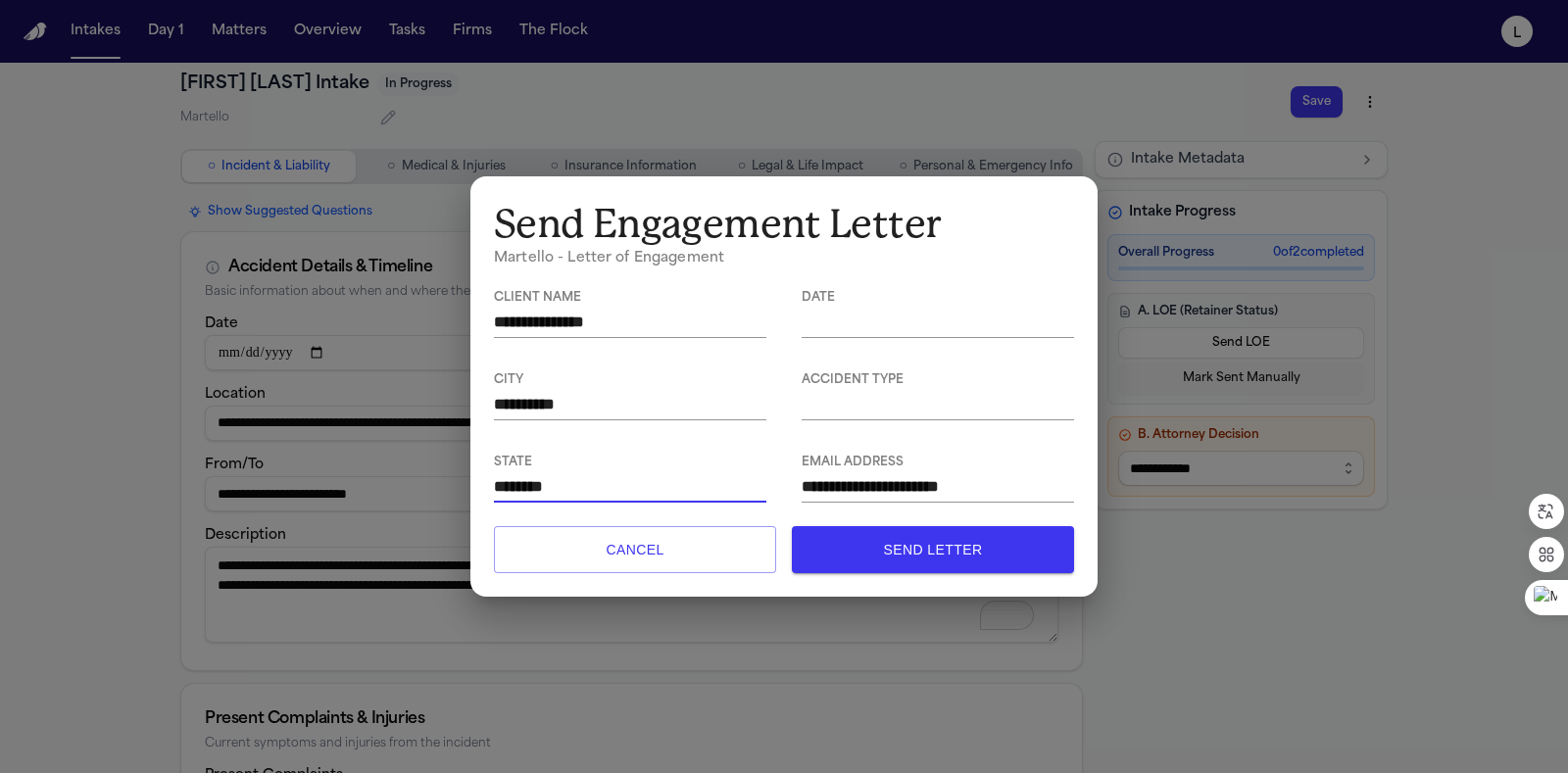 type on "********" 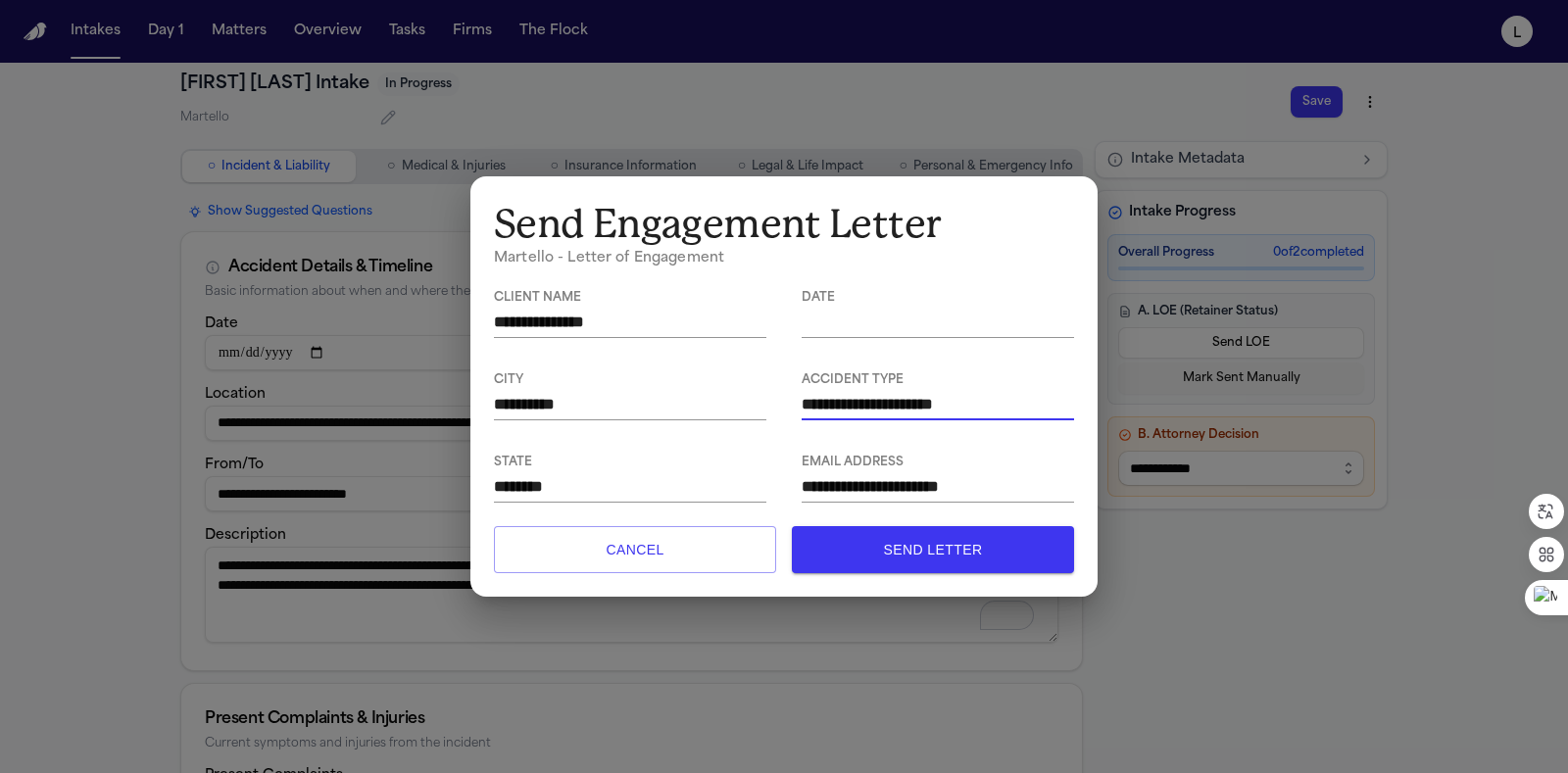 click on "**********" at bounding box center [938, 404] 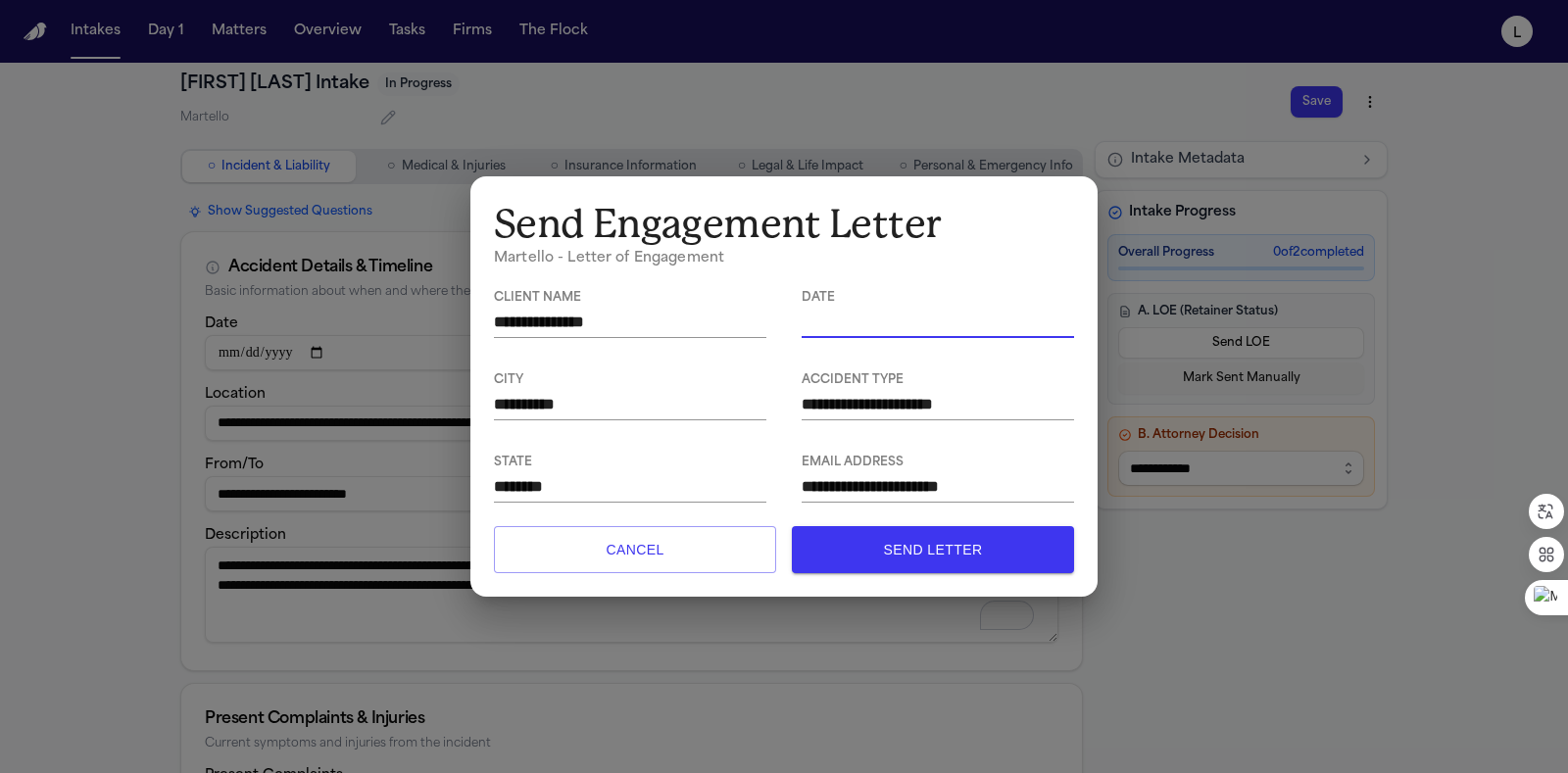 click at bounding box center [938, 321] 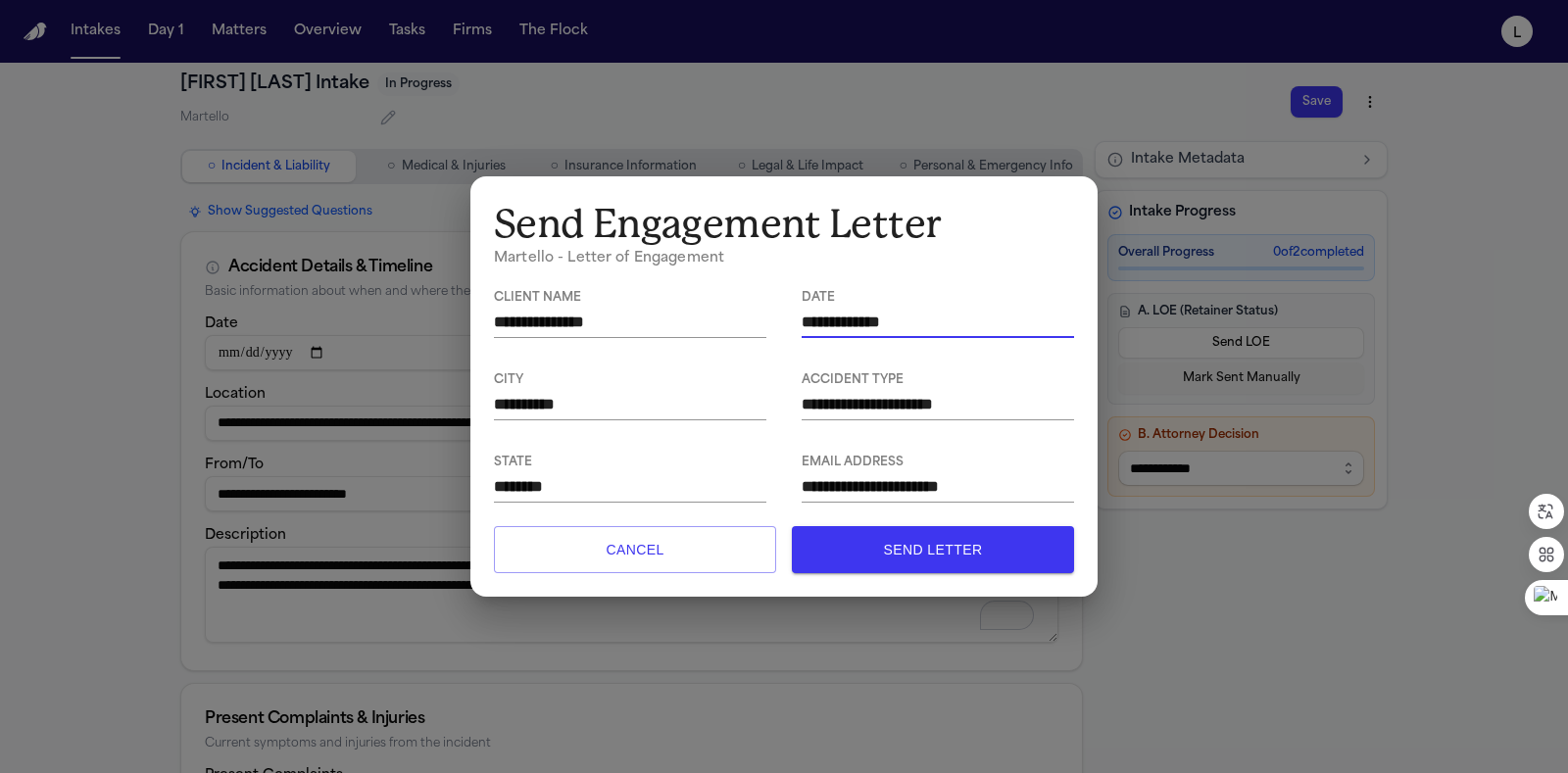 type on "**********" 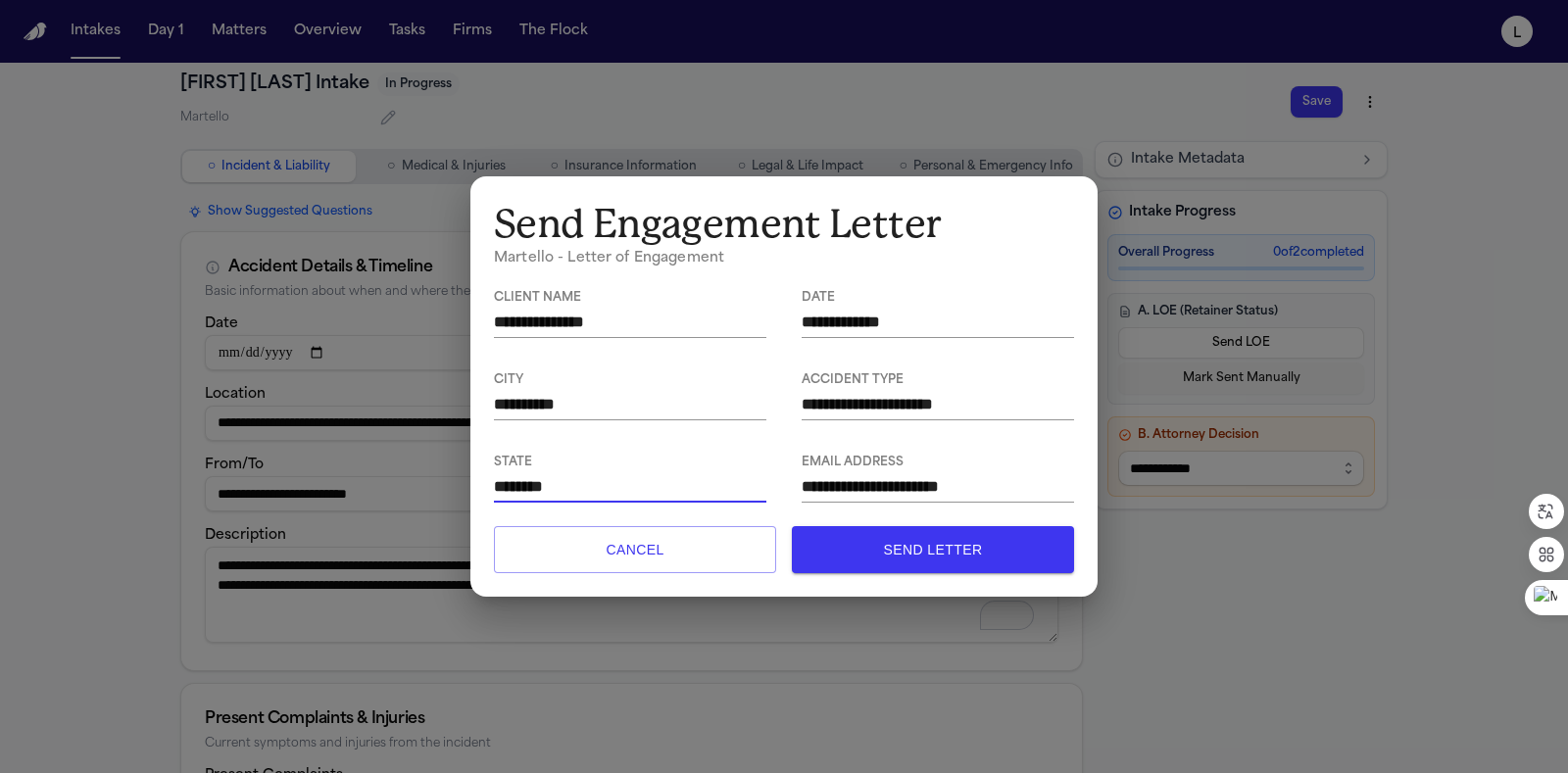 click on "********" at bounding box center (630, 486) 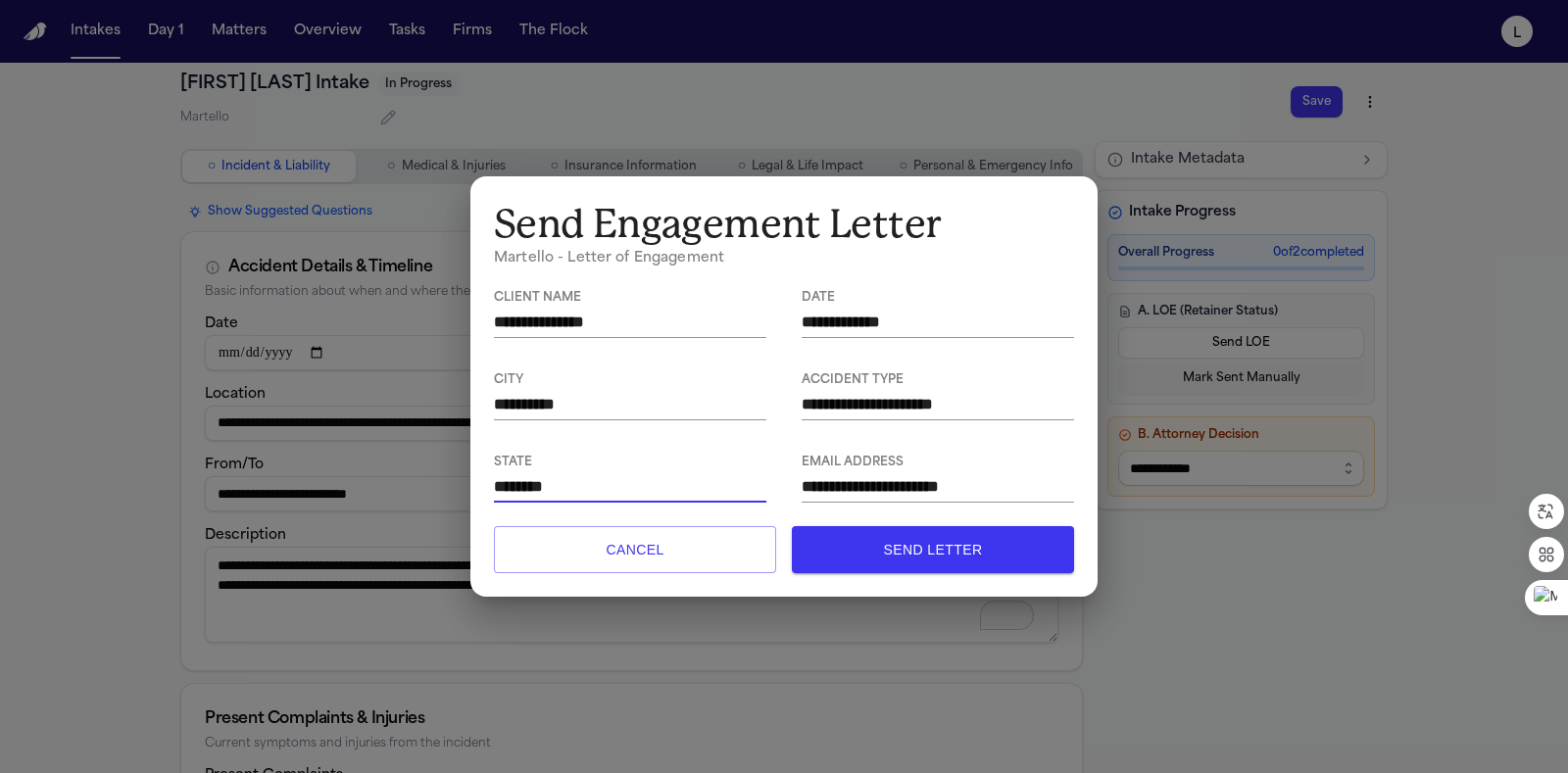 type on "********" 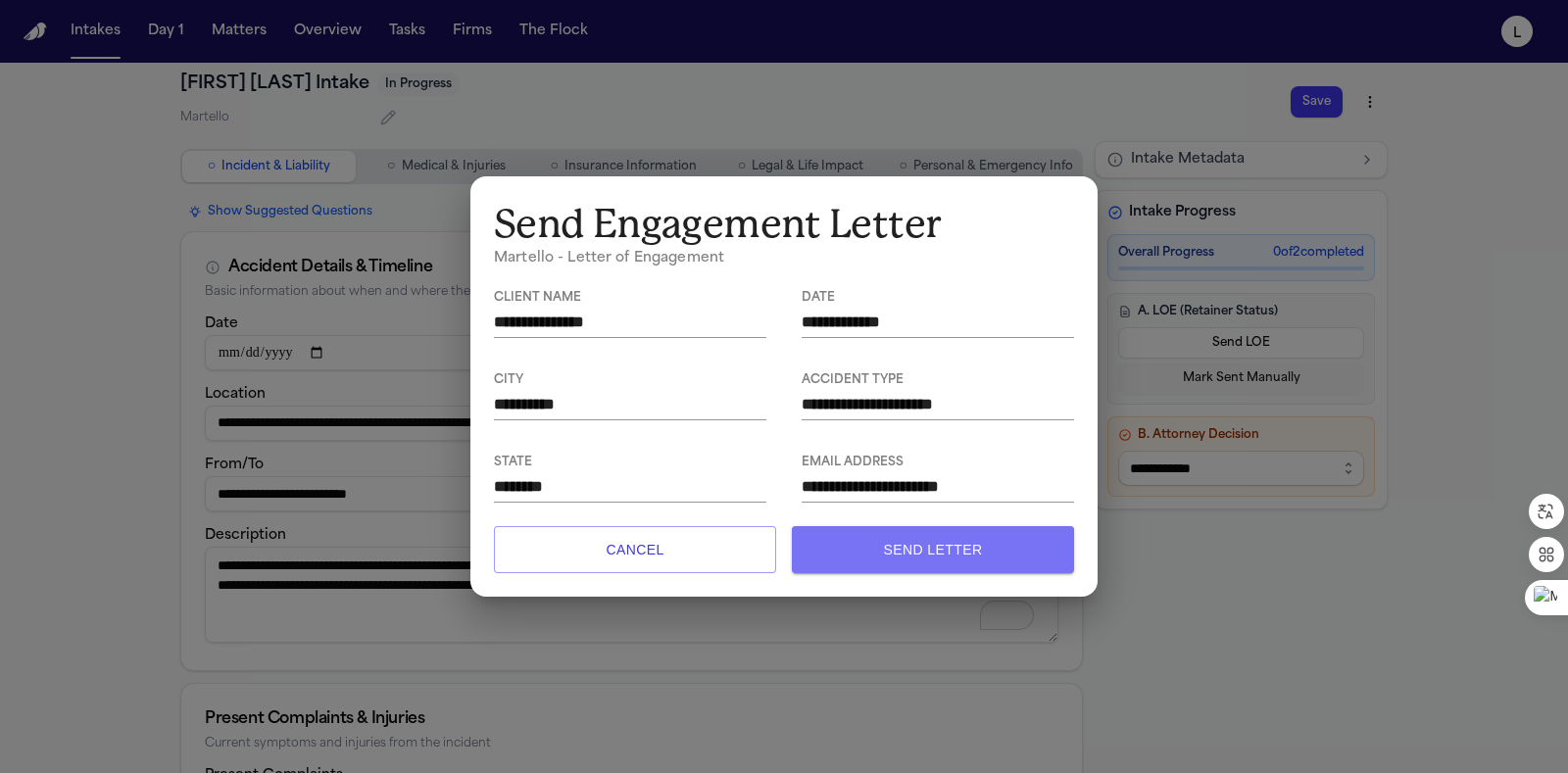 click on "Send Letter" at bounding box center (933, 550) 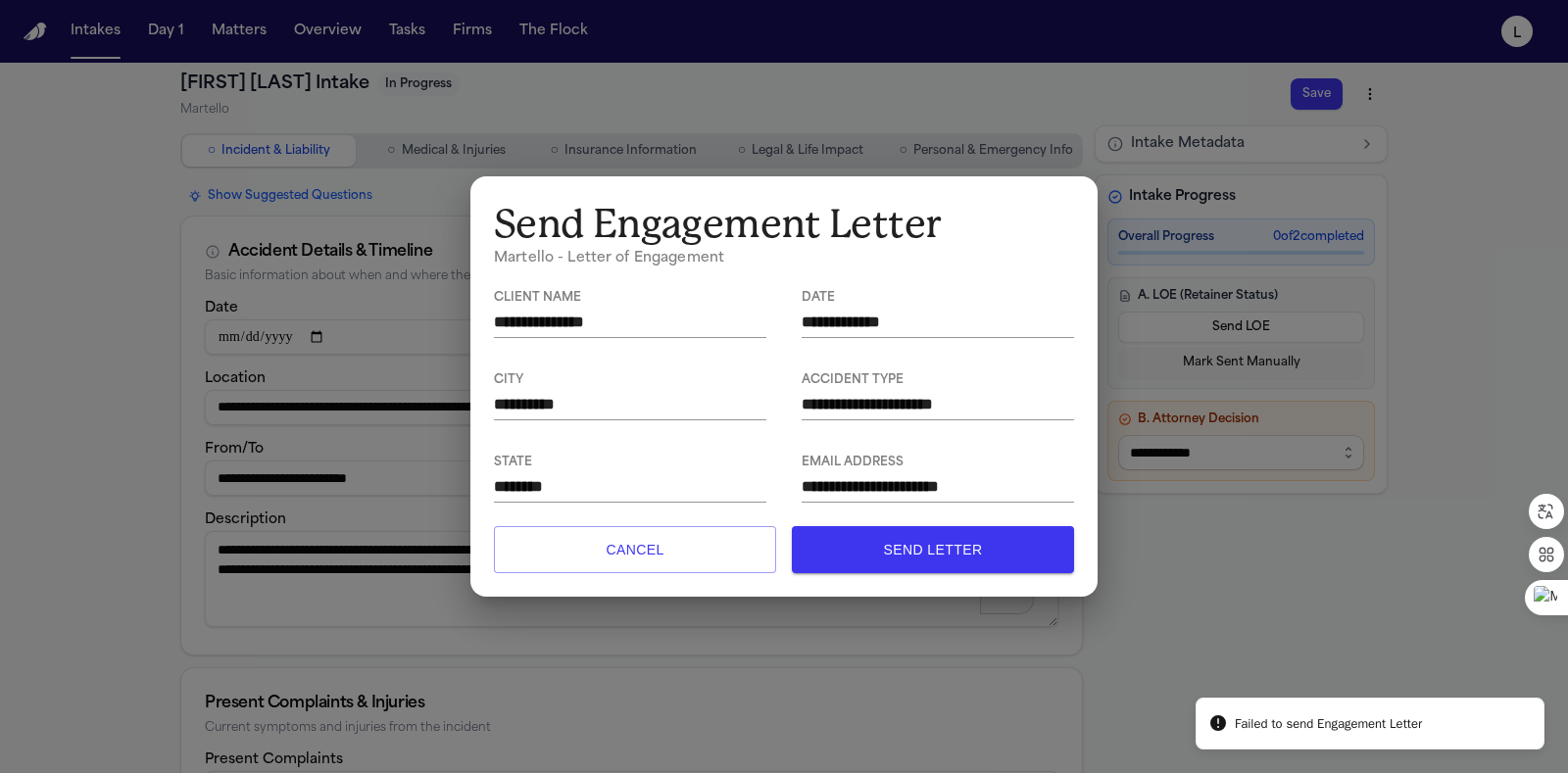 click on "Send Letter" at bounding box center (933, 550) 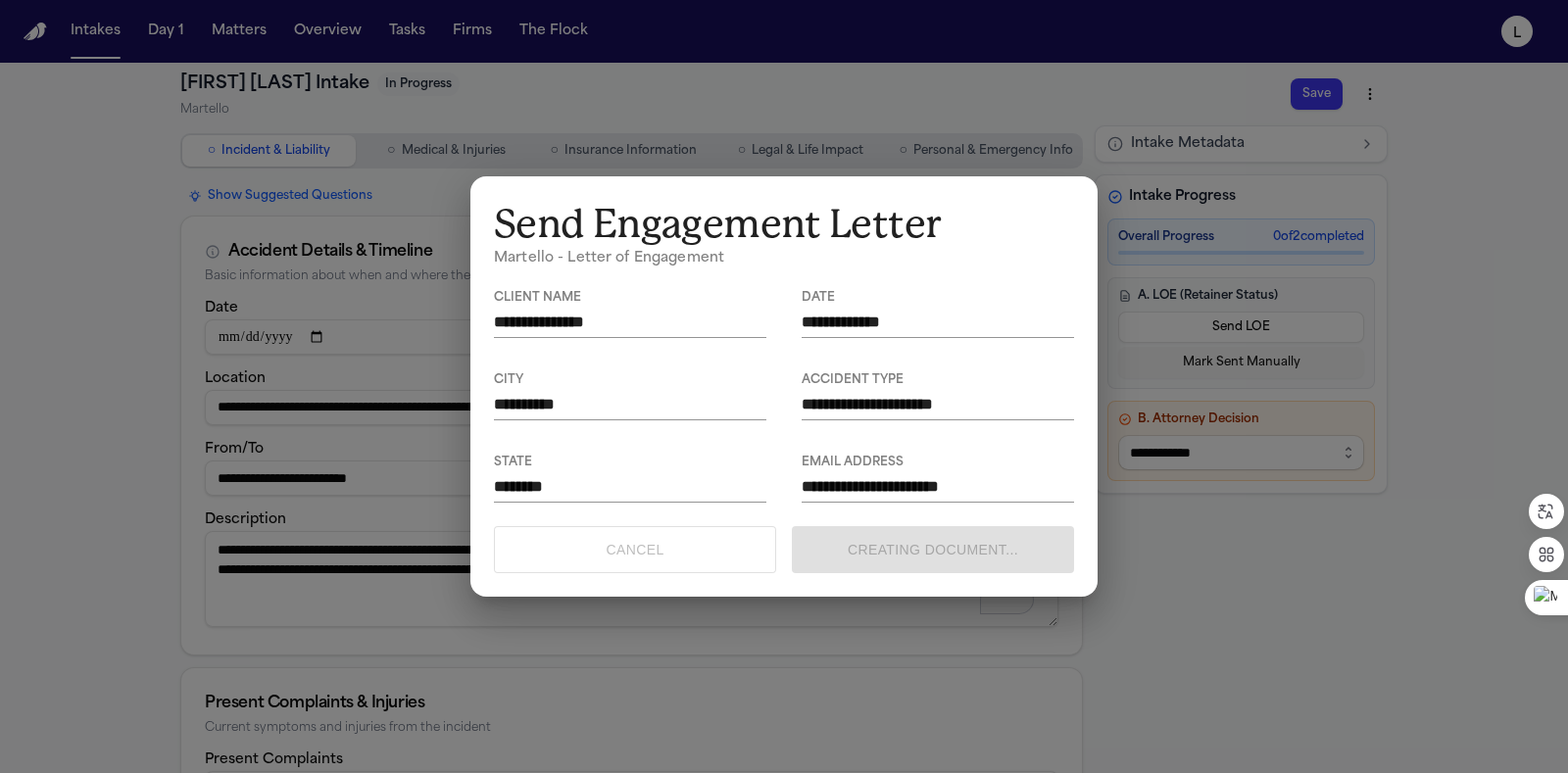 click on "Cancel Creating document..." at bounding box center [784, 550] 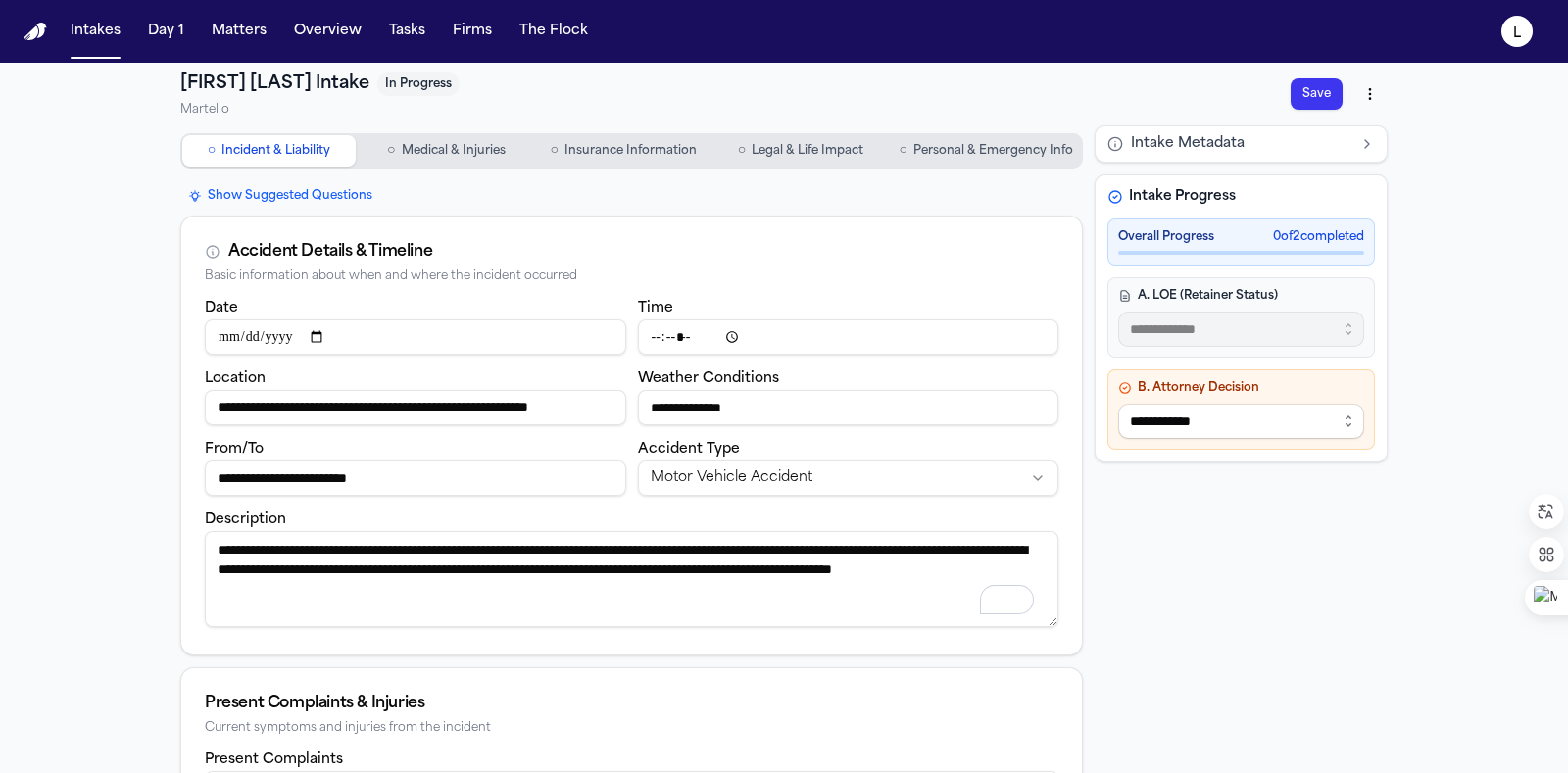 click on "**********" at bounding box center [784, 386] 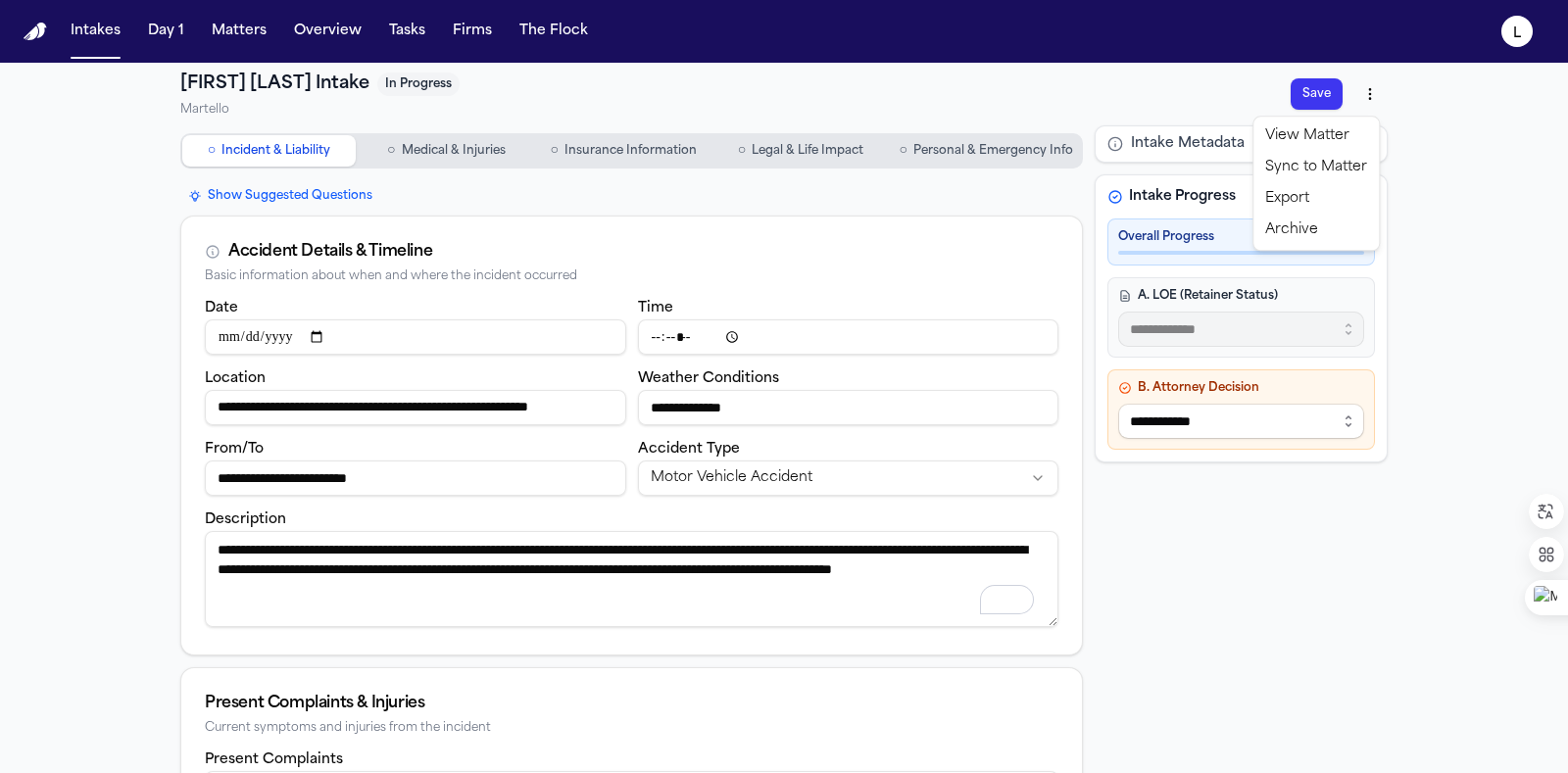 click on "View Matter" at bounding box center (1316, 136) 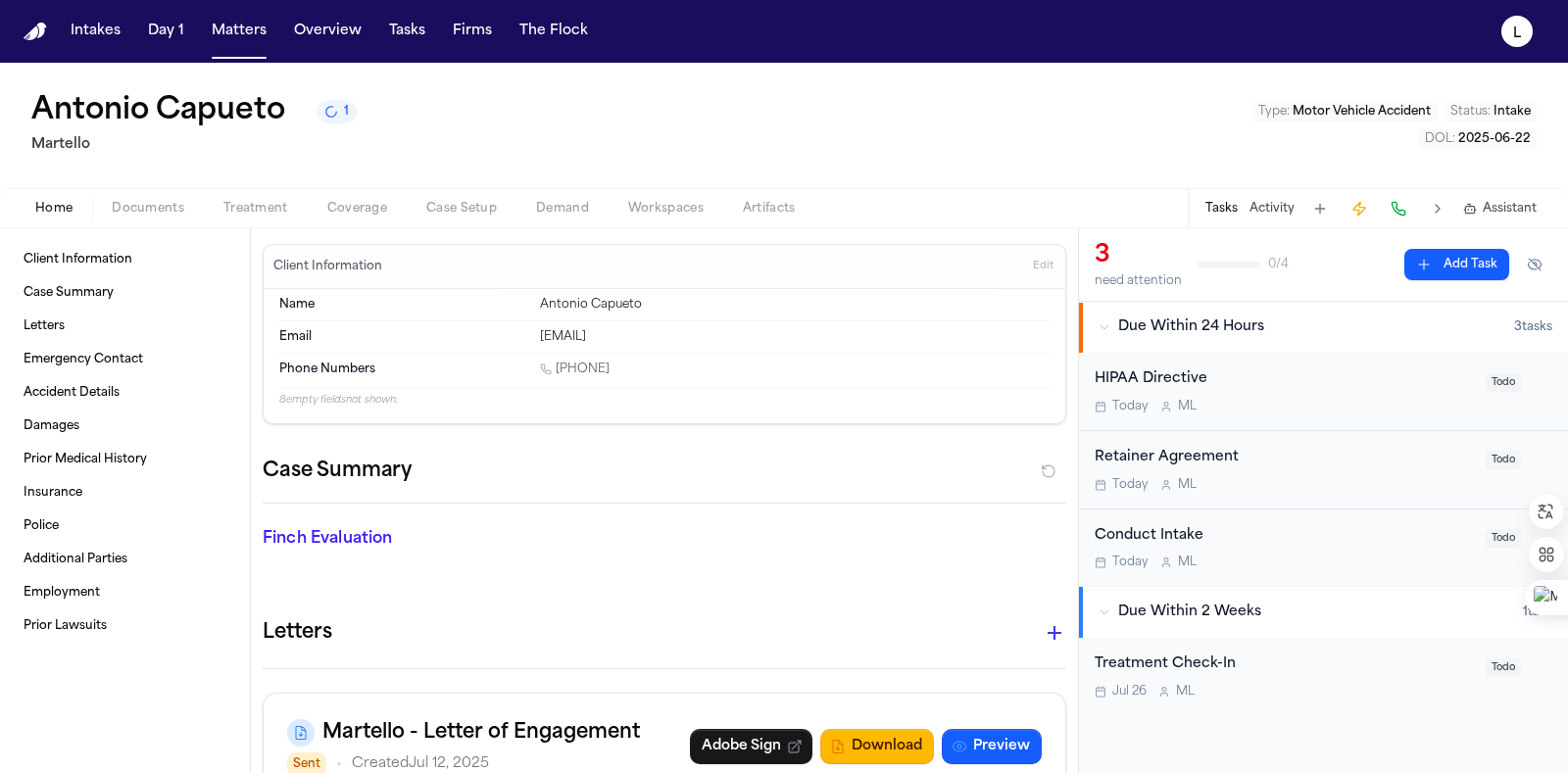 scroll, scrollTop: 205, scrollLeft: 0, axis: vertical 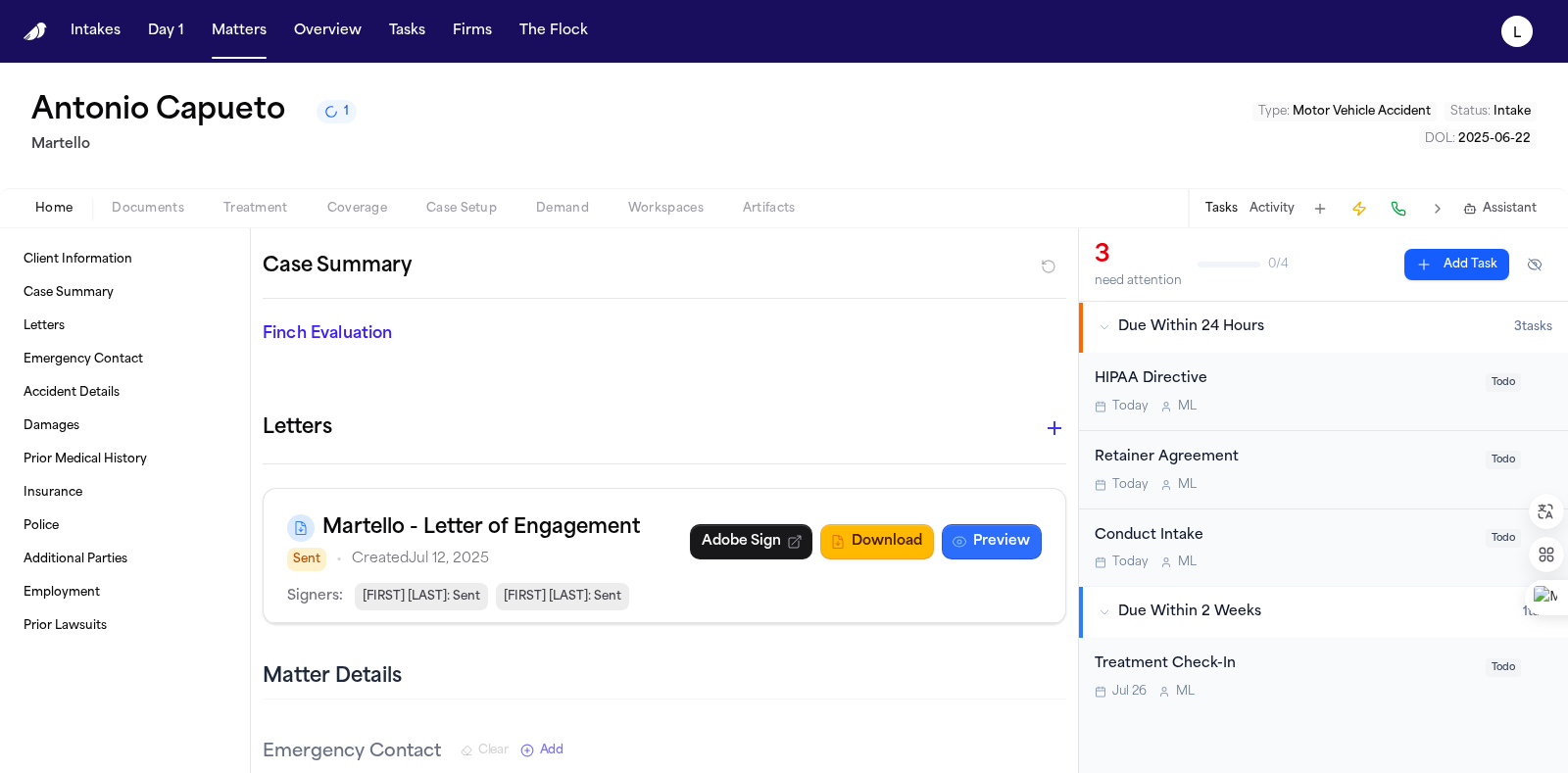 click on "Preview" at bounding box center (992, 542) 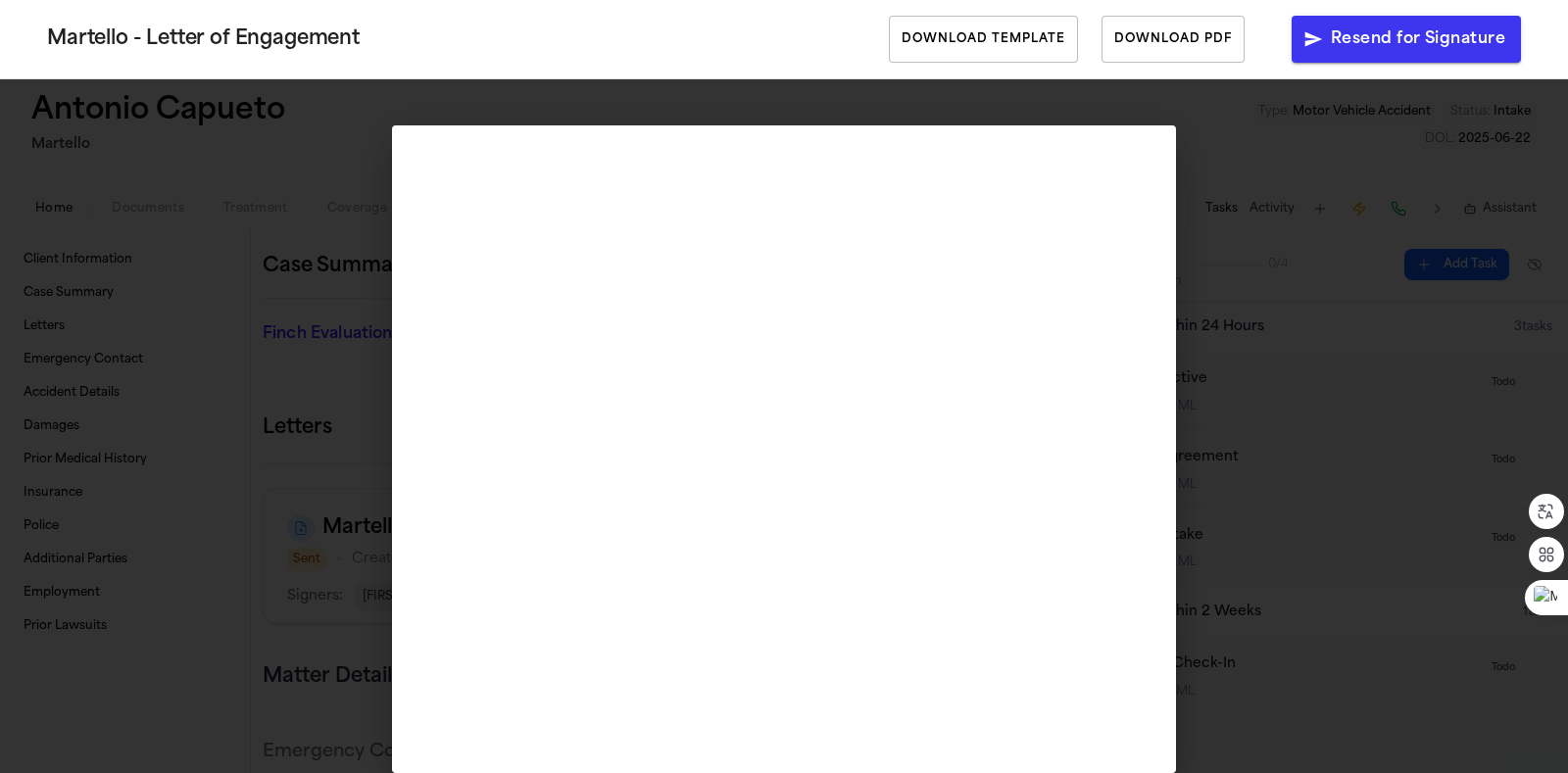 click on "Martello - Letter of Engagement Download Template Download PDF Resend for Signature" at bounding box center (784, 386) 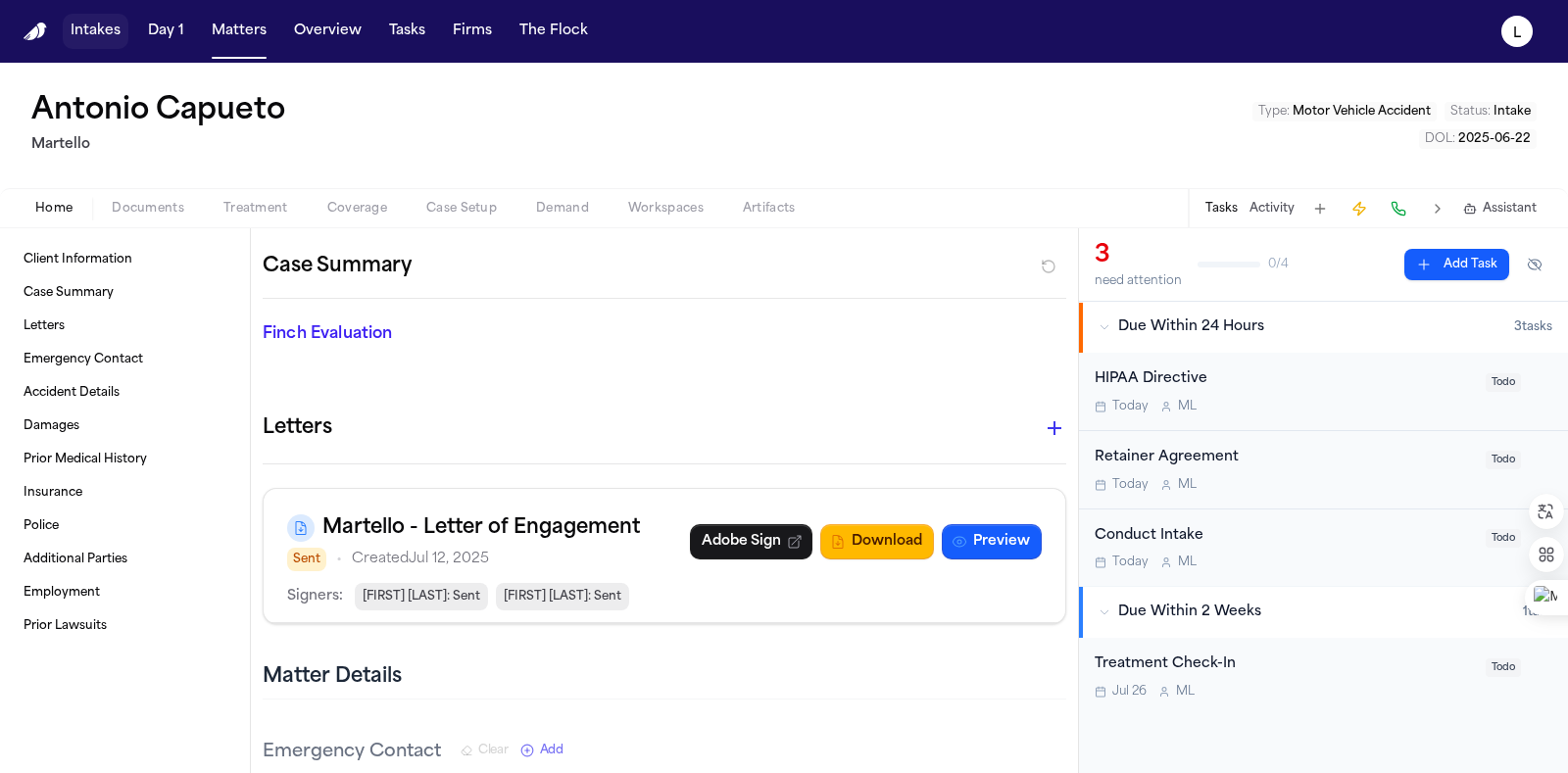 click on "Intakes" at bounding box center (95, 31) 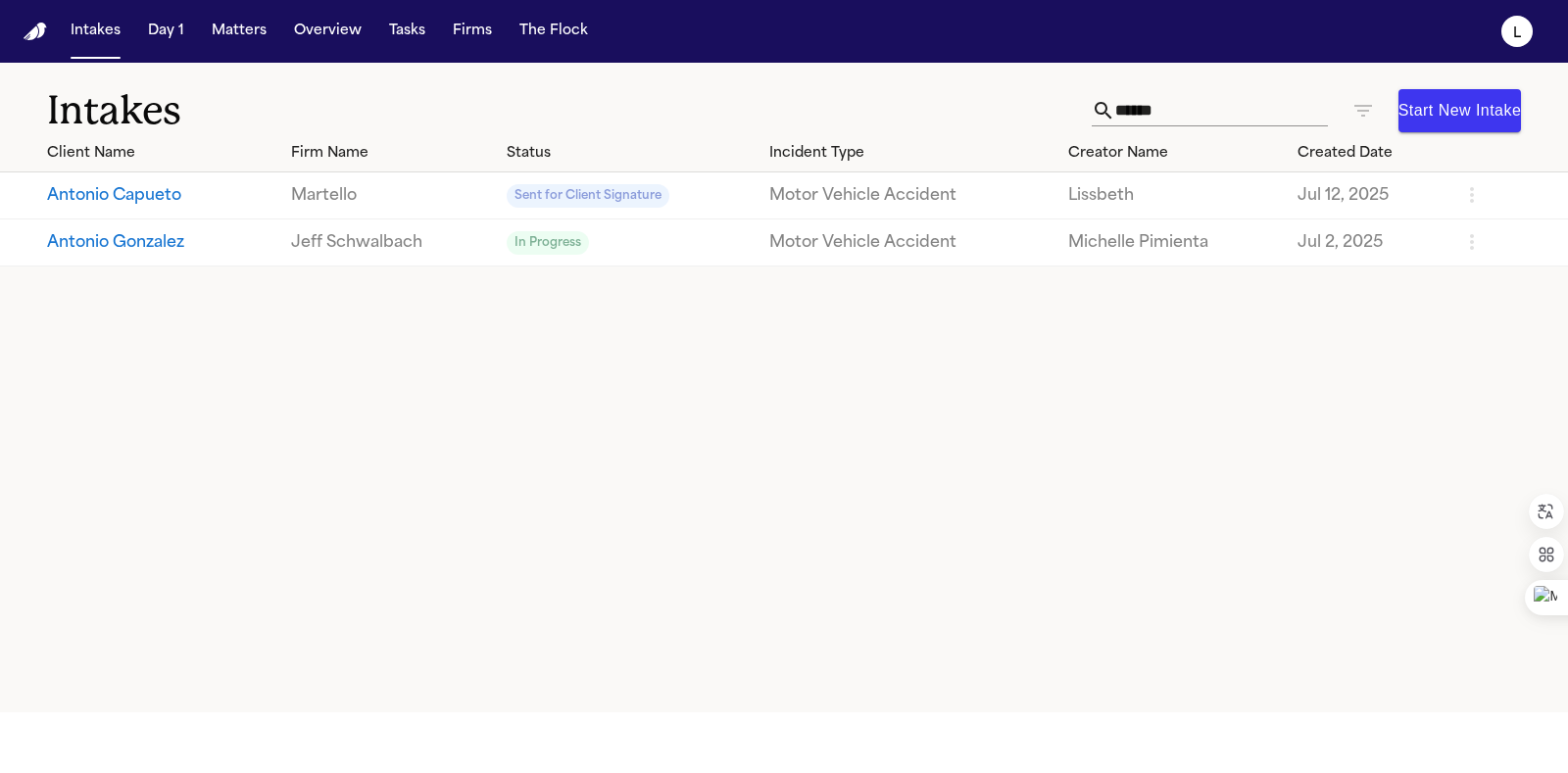 click on "Intakes ****** Start New Intake" at bounding box center [784, 99] 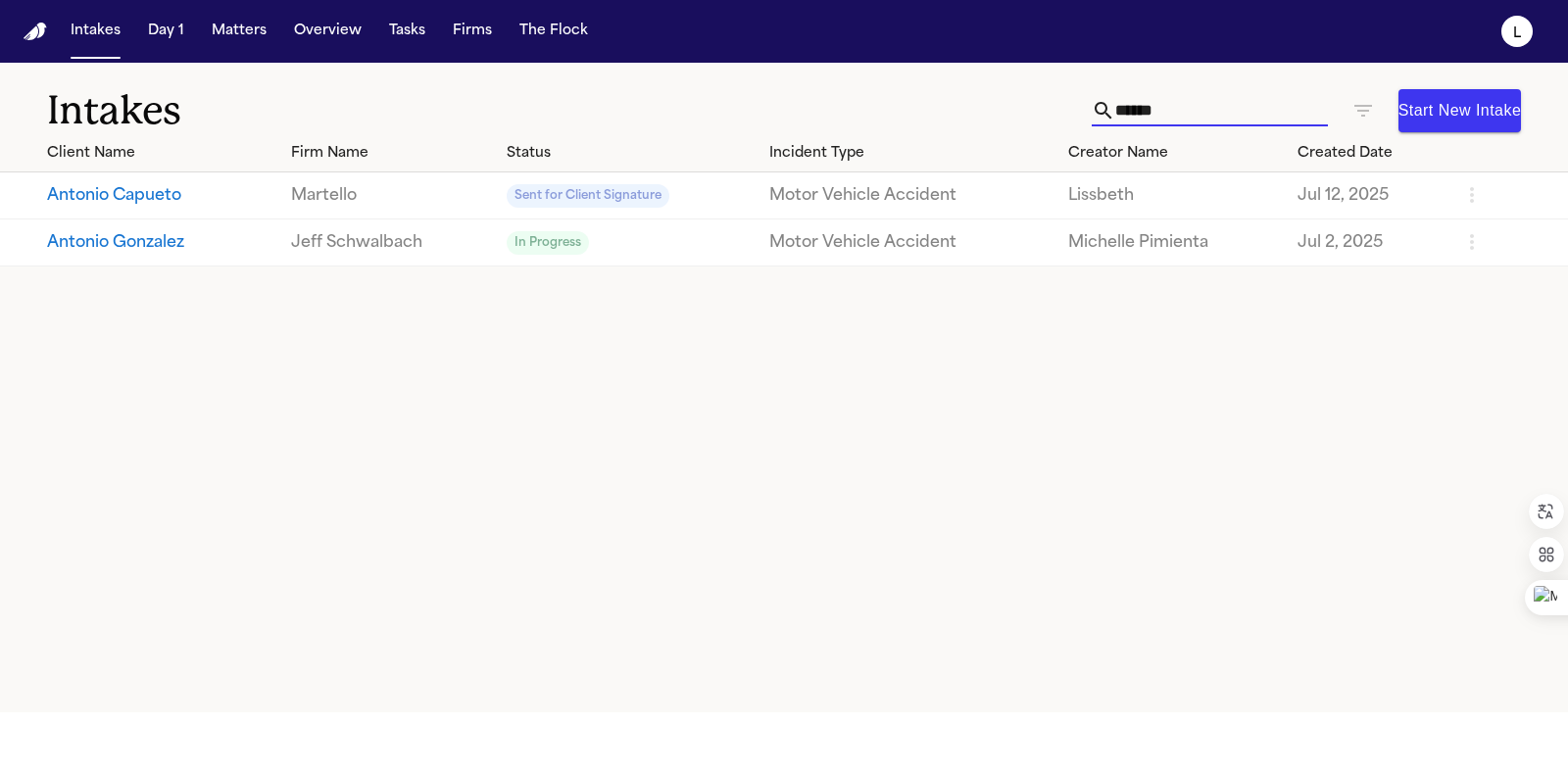 drag, startPoint x: 1171, startPoint y: 103, endPoint x: 846, endPoint y: 82, distance: 325.67775 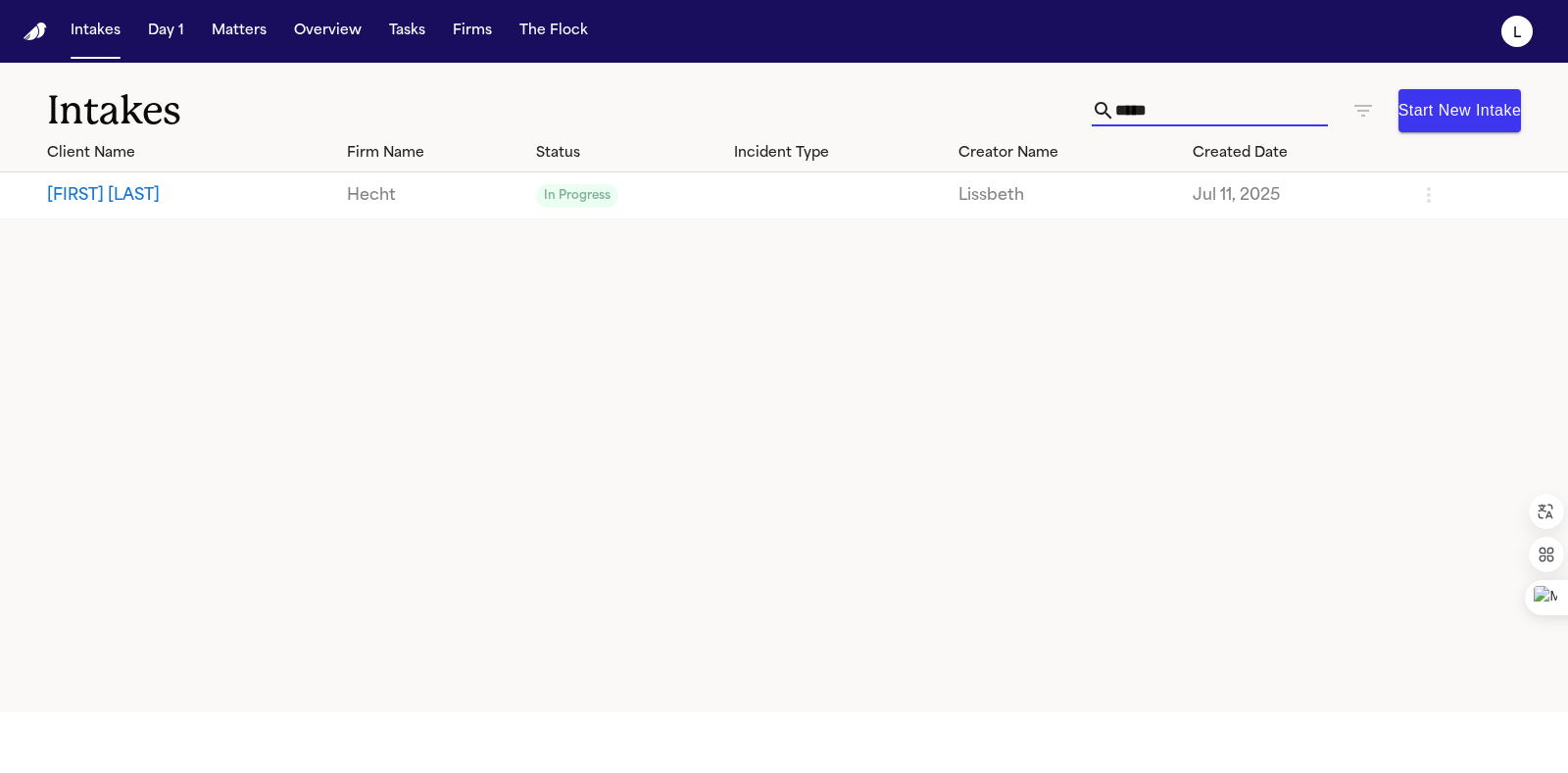 type on "*****" 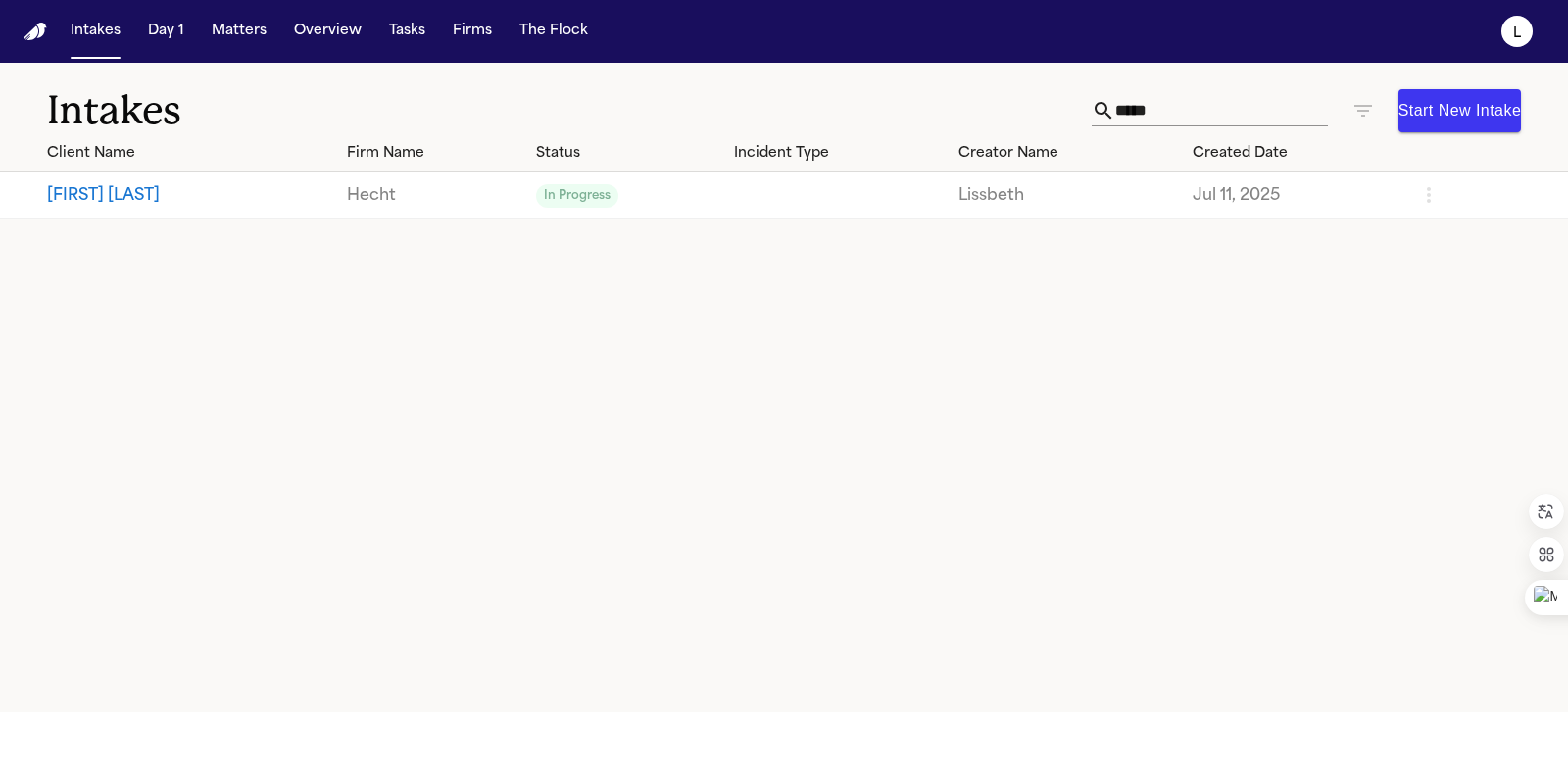 click on "[FIRST] [LAST]" at bounding box center [189, 196] 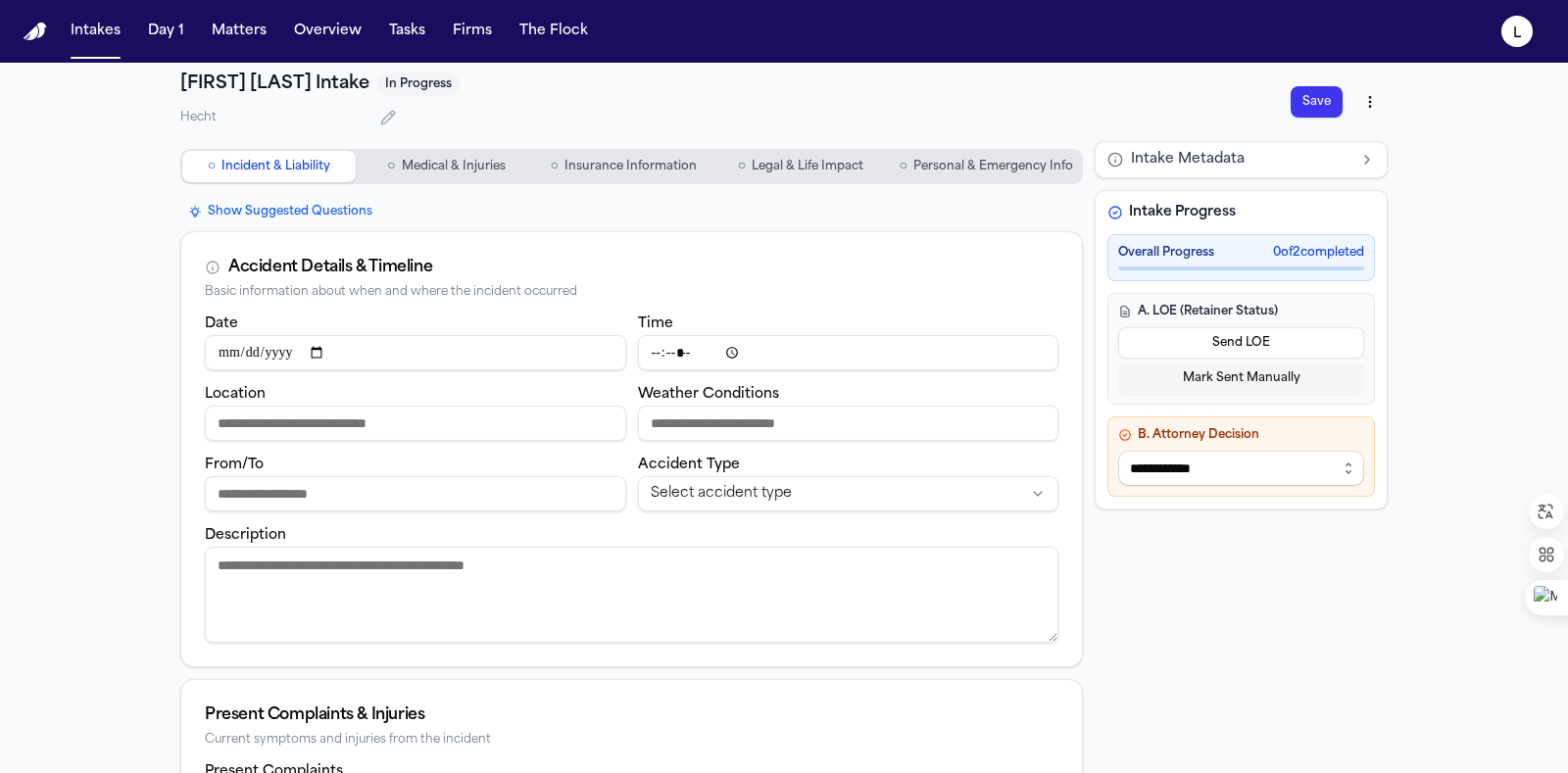 click on "Personal & Emergency Info" at bounding box center (993, 167) 